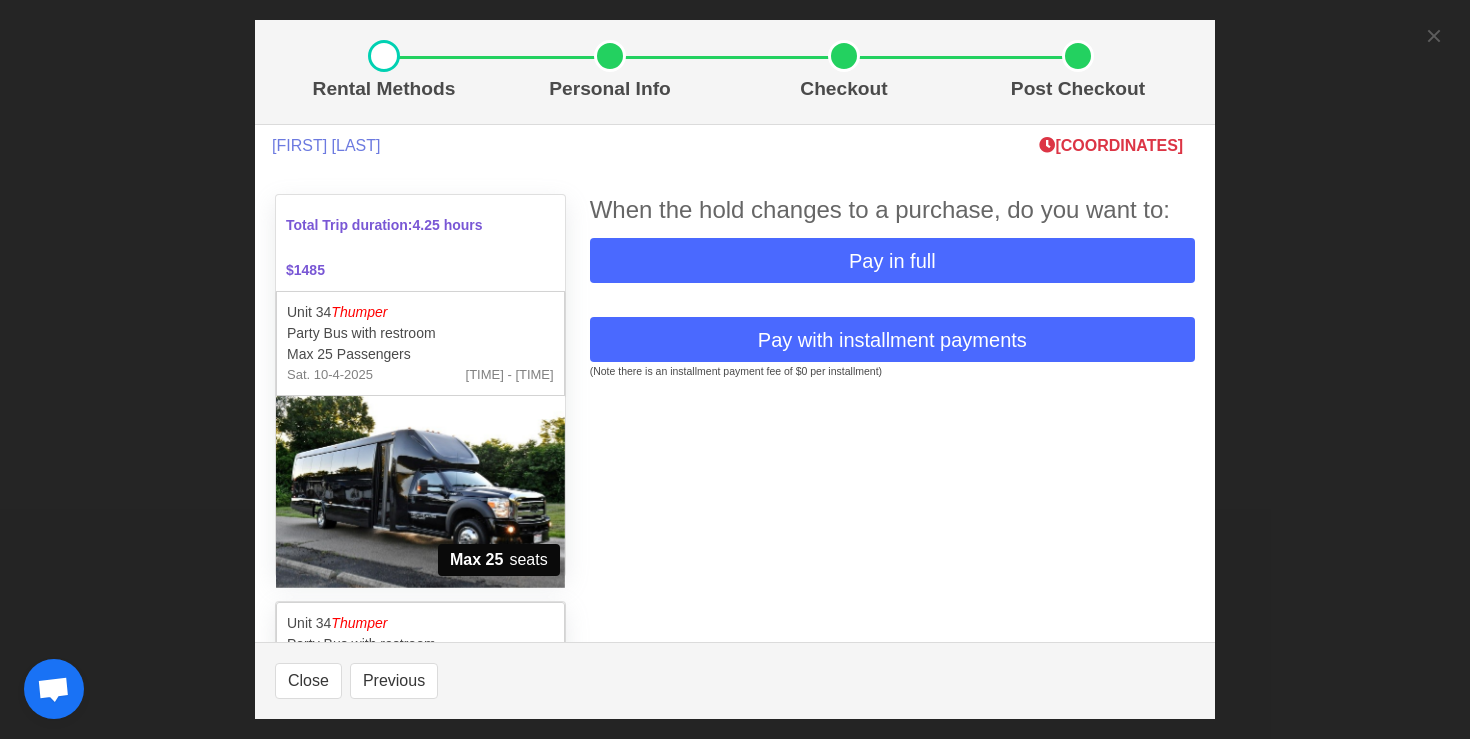 scroll, scrollTop: 447, scrollLeft: 0, axis: vertical 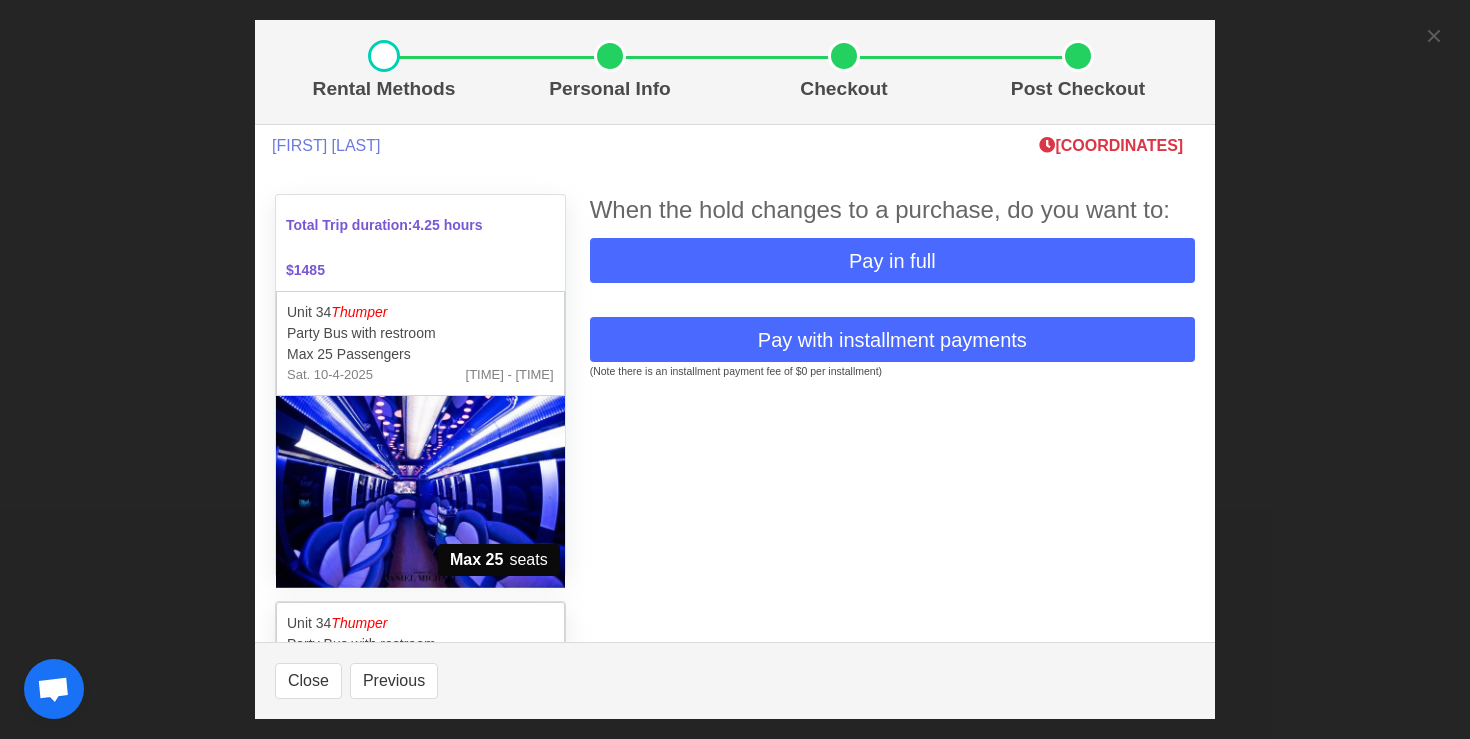 click on "Rental Methods   Personal Info   Checkout   Post Checkout   [FIRST] [LAST]    [COORDINATES]     Total Trip duration:
4.25 hours     $1485   Unit 34  Thumper   Party Bus with restroom   Max 25 Passengers   Sat. 10-4-2025   [TIME]       Max 25  seats
Unit 34  Thumper   Party Bus with restroom   Max 25 Passengers   Sat. 10-4-2025   [TIME]       Max 25  seats
When the hold changes to a purchase, do you want to:     Pay in full           Pay with installment payments     (Note there is an installment payment fee of $0 per installment)     Vehicle Price   1485.00   Chauffeur Fee   included             Fuel Surcharge   55.00         Sales Tax/Processing Fee   120.12       TOTAL   $1660.12     When you click “Next”, you are just gathering info about tips, which is on the next screen.   You are not committing to anything.       Vehicle Price   1485.00   Chauffeur Fee   included                 Fuel Surcharge   55.00                         120.12" at bounding box center (735, 369) 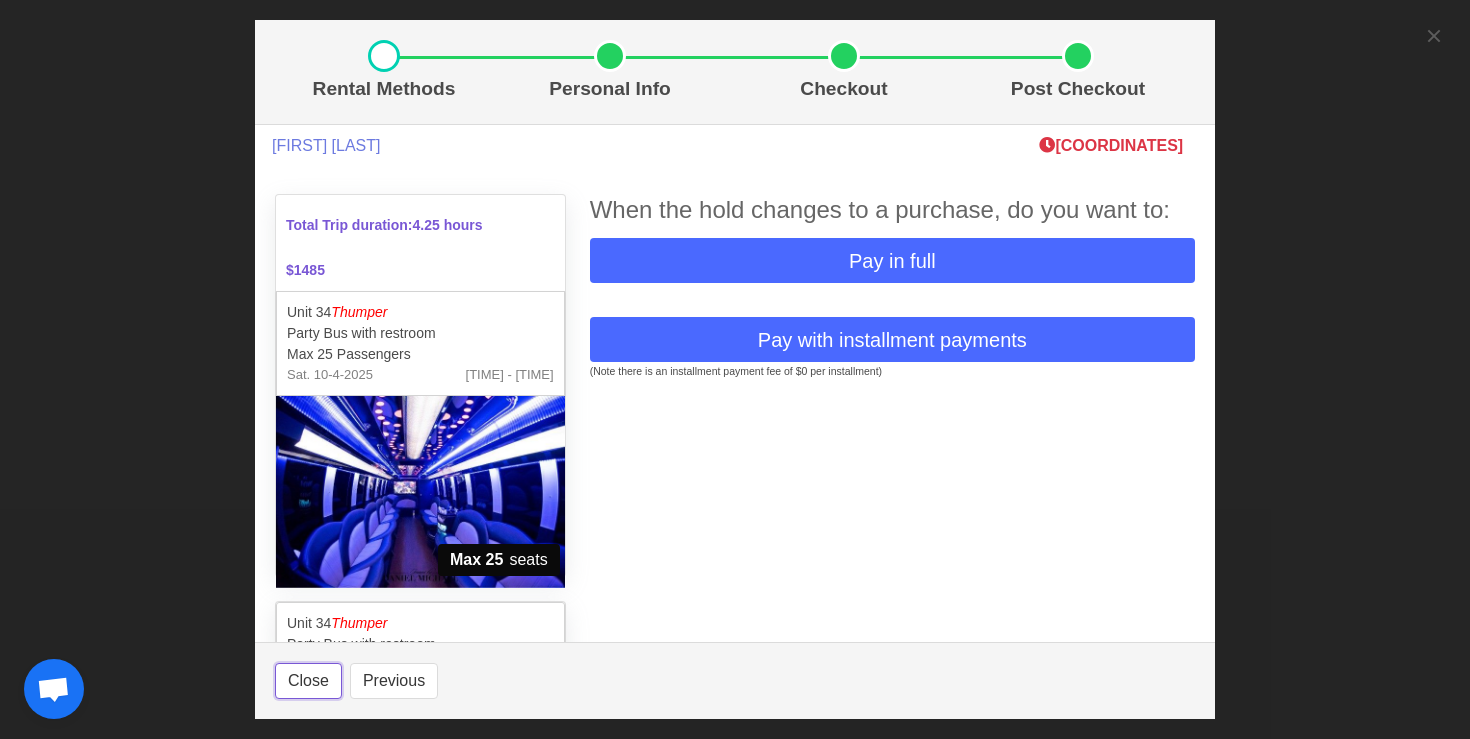 click on "Close" at bounding box center [308, 681] 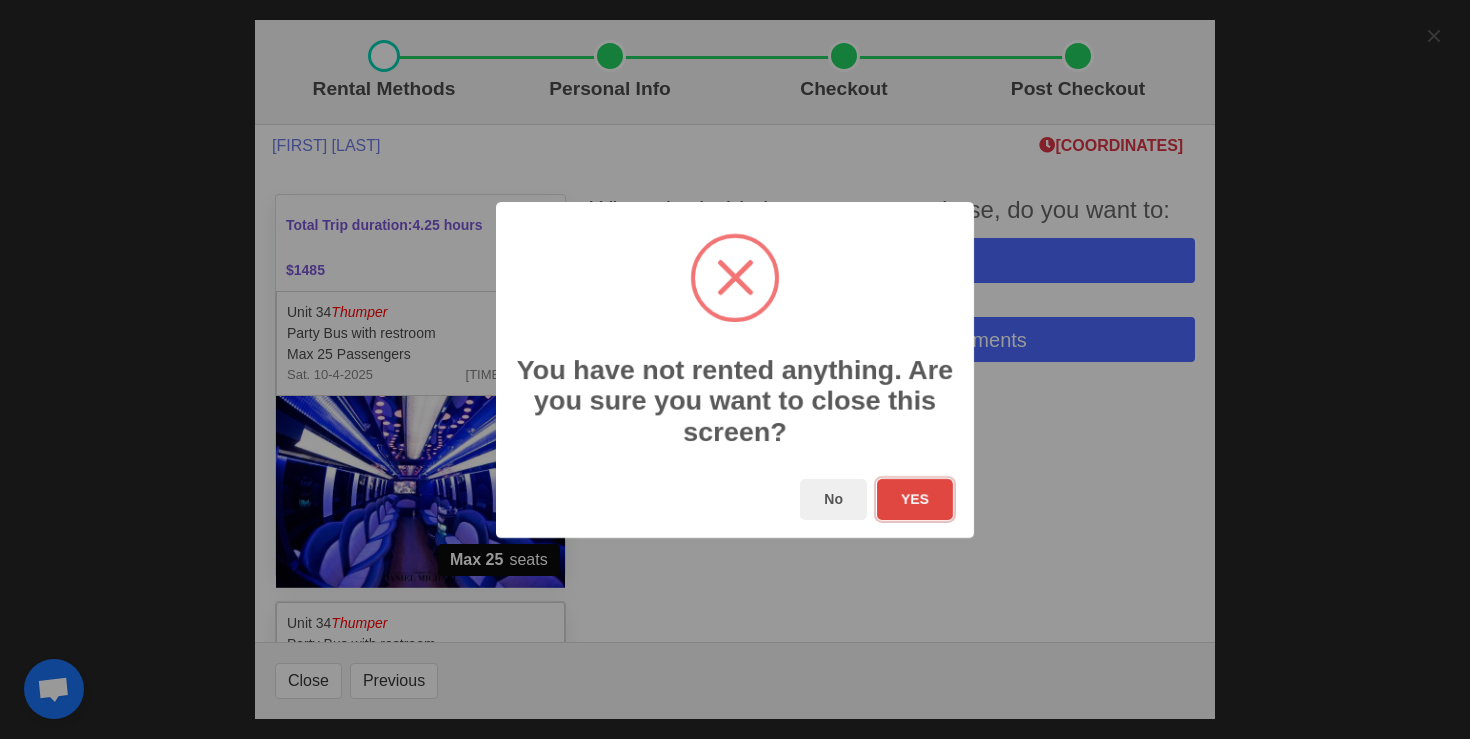 click on "YES" at bounding box center (915, 499) 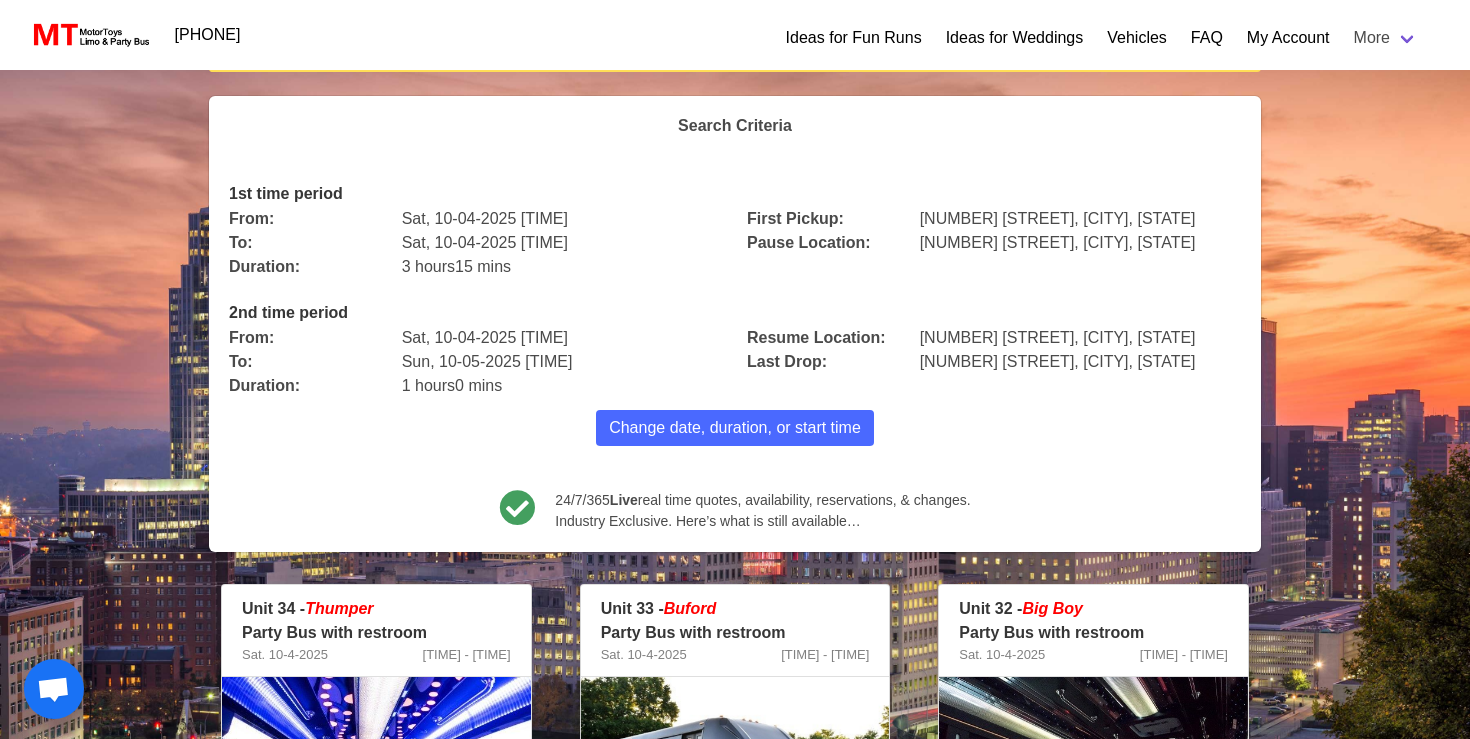 scroll, scrollTop: 0, scrollLeft: 0, axis: both 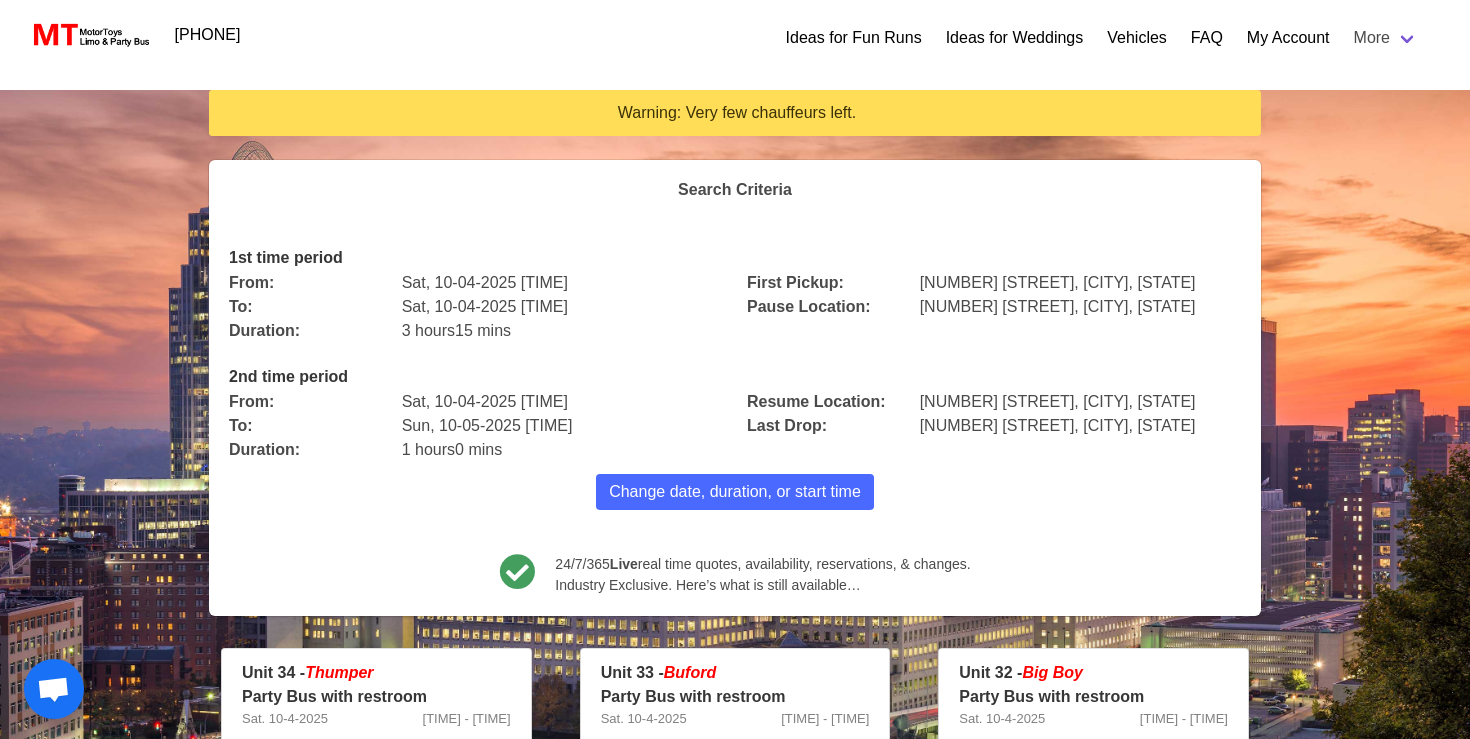 click at bounding box center (89, 35) 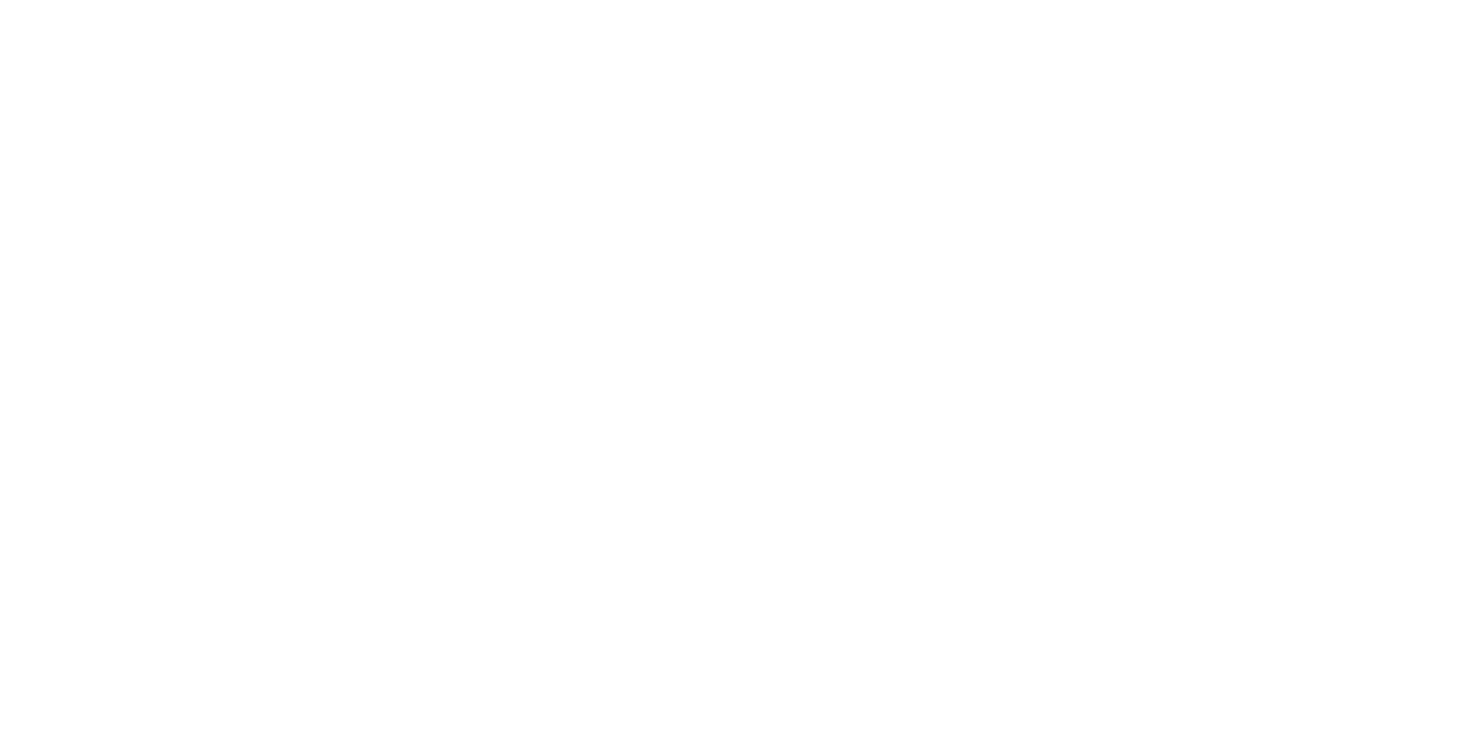 scroll, scrollTop: 0, scrollLeft: 0, axis: both 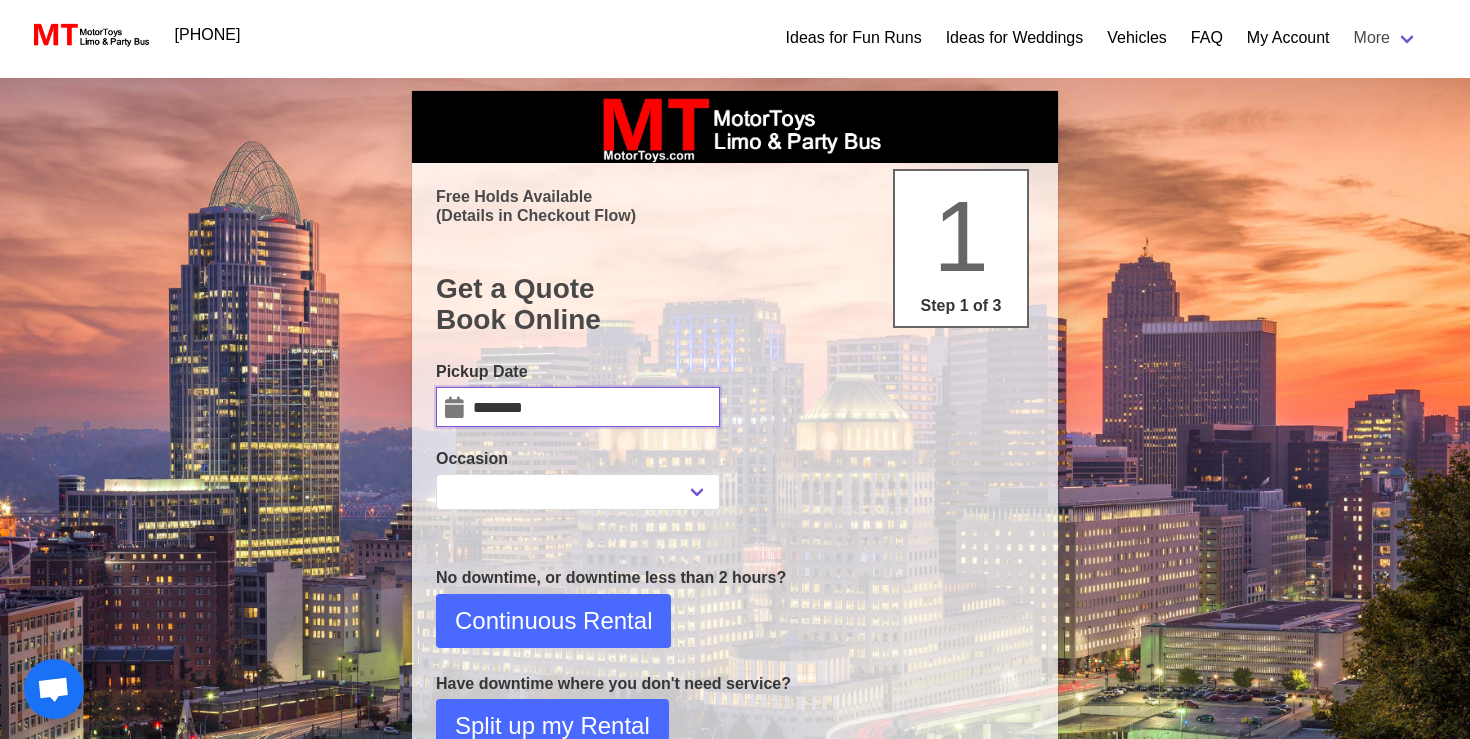 click on "********" at bounding box center (578, 407) 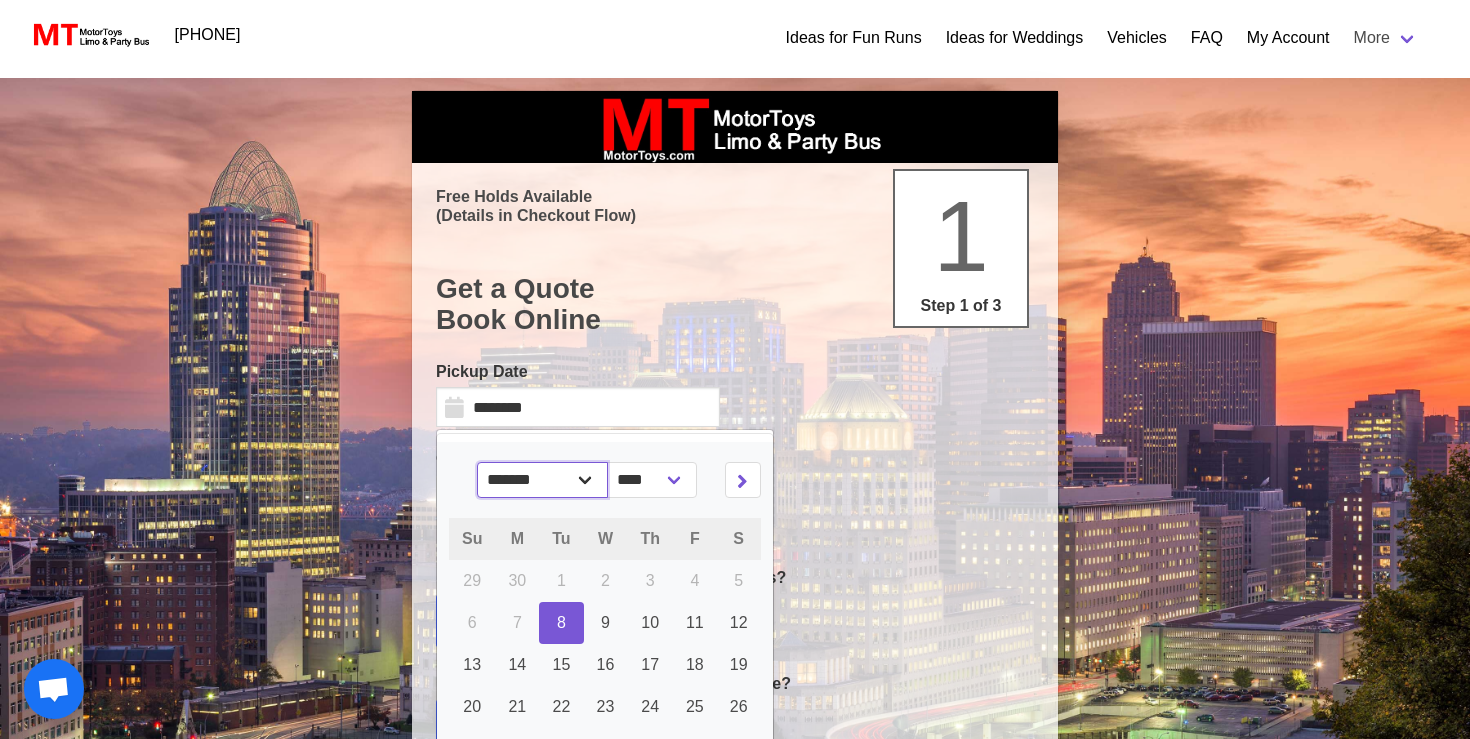 click on "******* ******** ***** ***** *** **** **** ****** ********* ******* ******** ********" at bounding box center [543, 480] 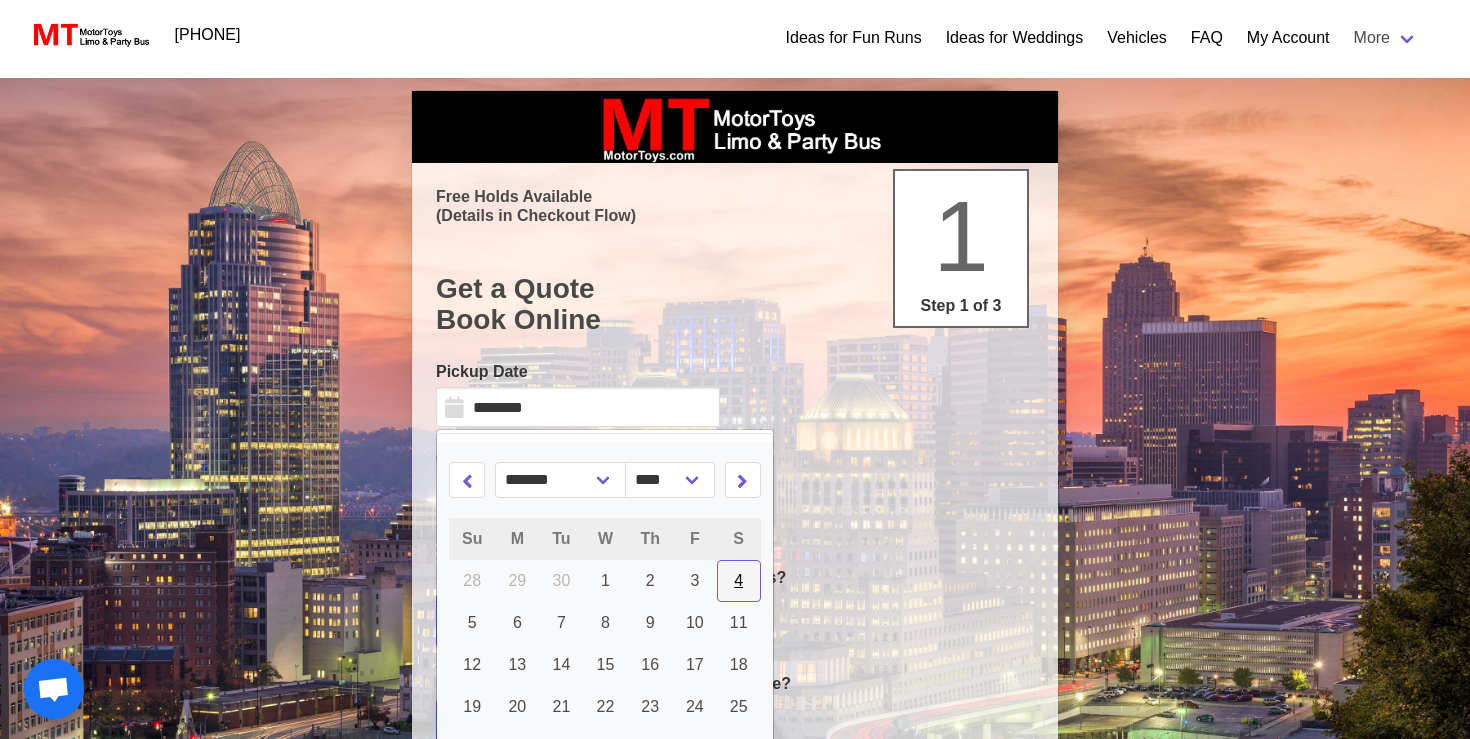 click on "4" at bounding box center (739, 581) 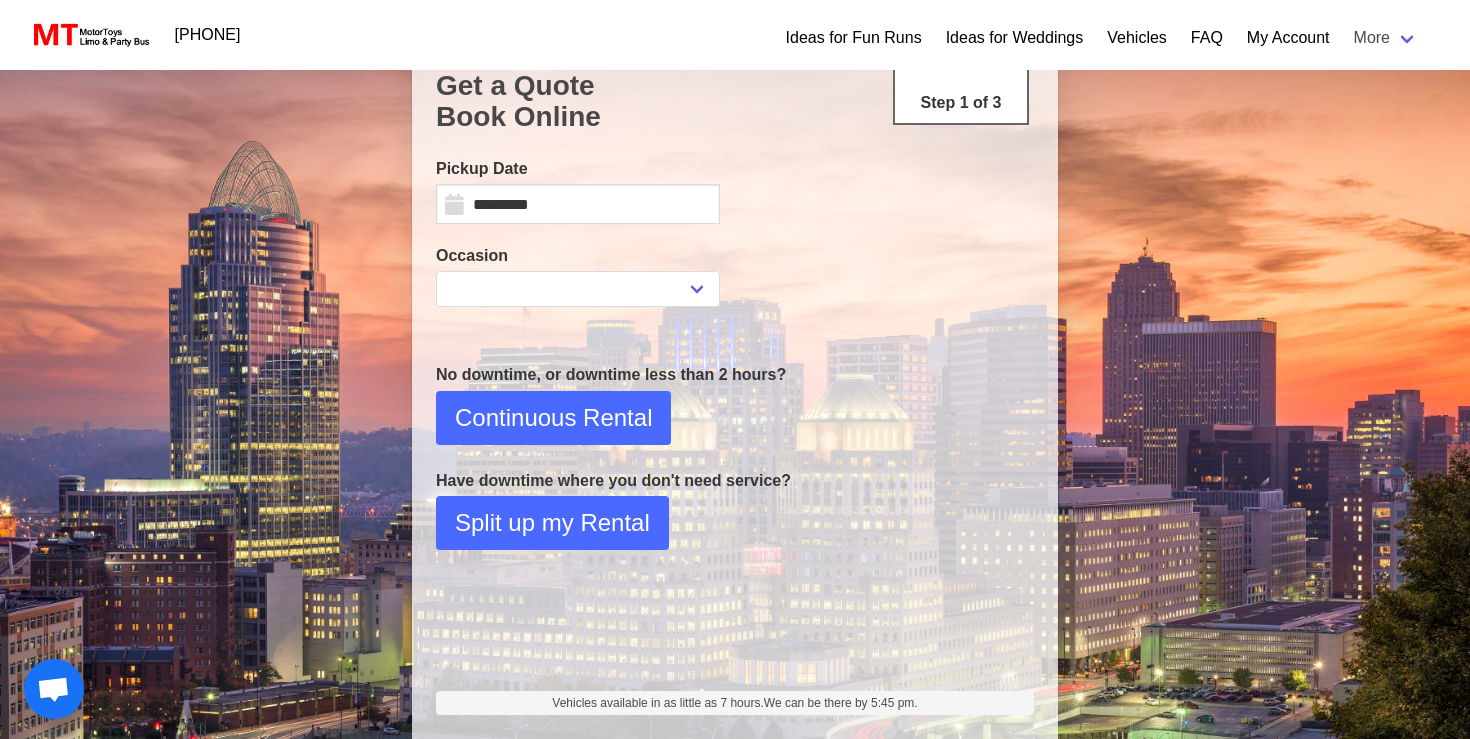 scroll, scrollTop: 205, scrollLeft: 0, axis: vertical 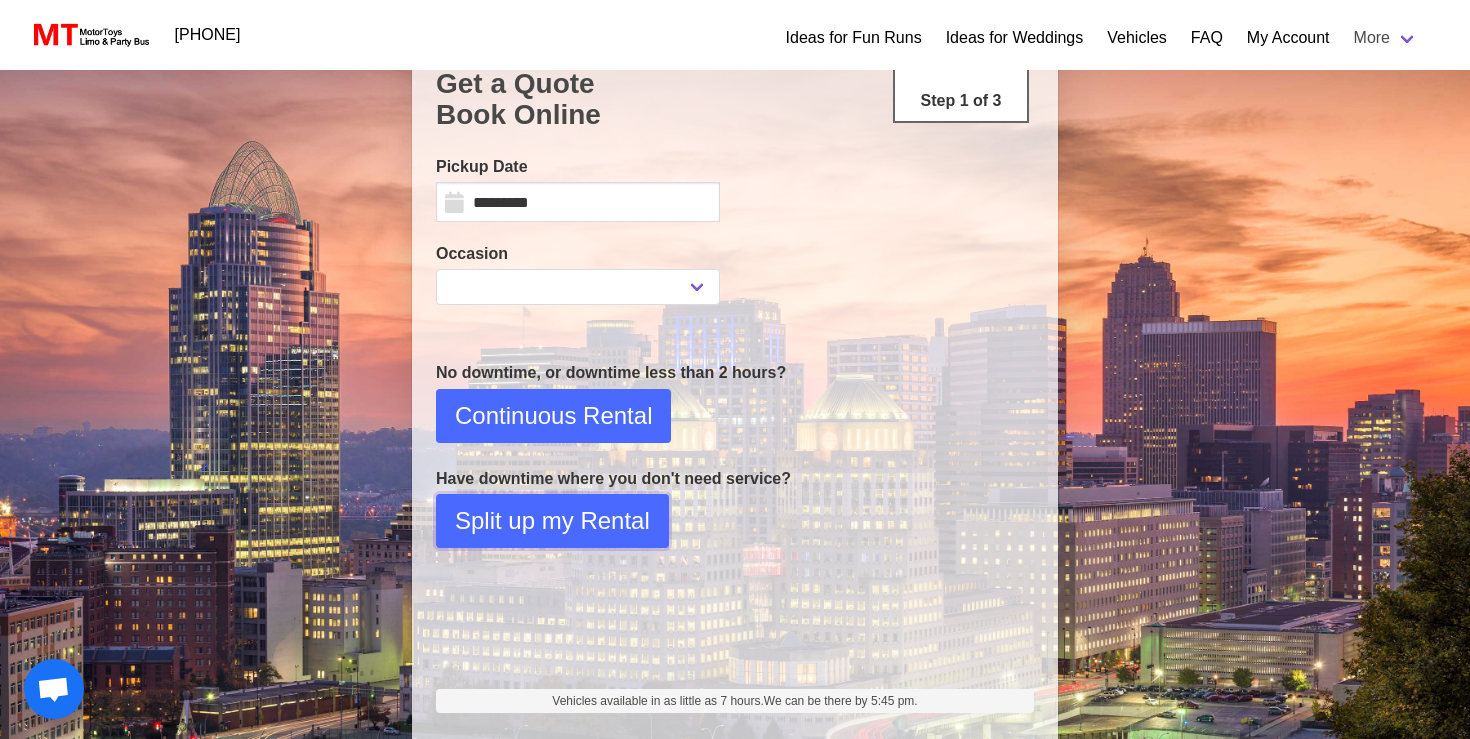 click on "Split up my Rental" at bounding box center [553, 416] 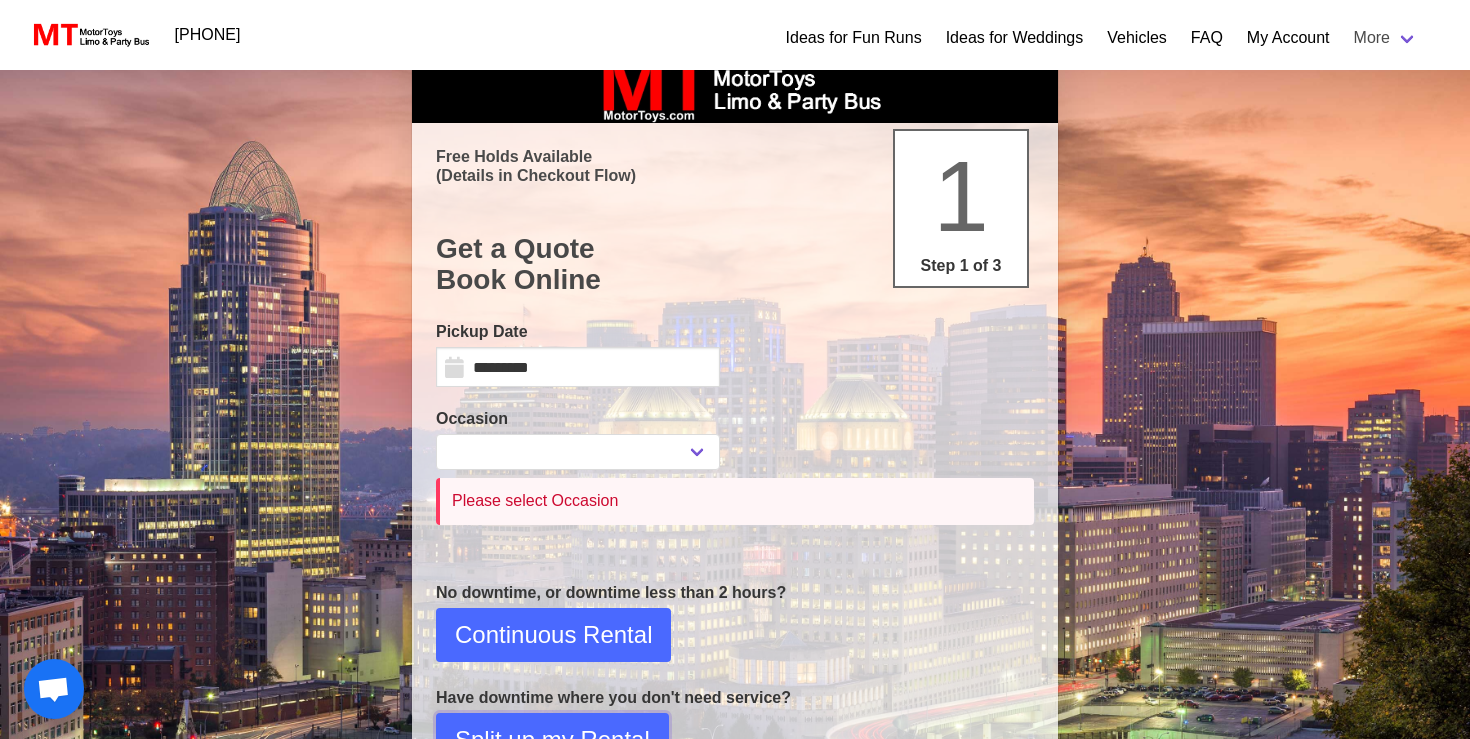 scroll, scrollTop: 0, scrollLeft: 0, axis: both 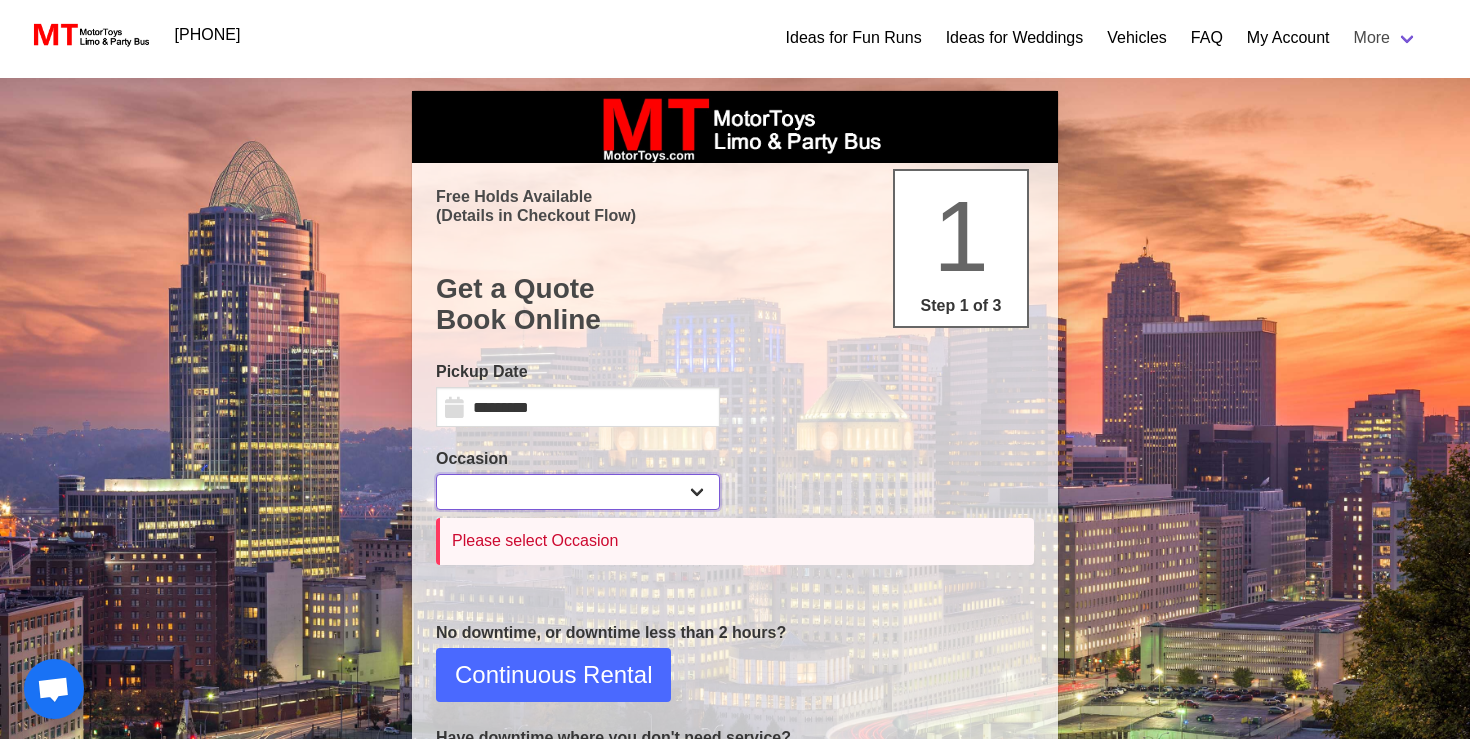 click on "**********" at bounding box center [578, 492] 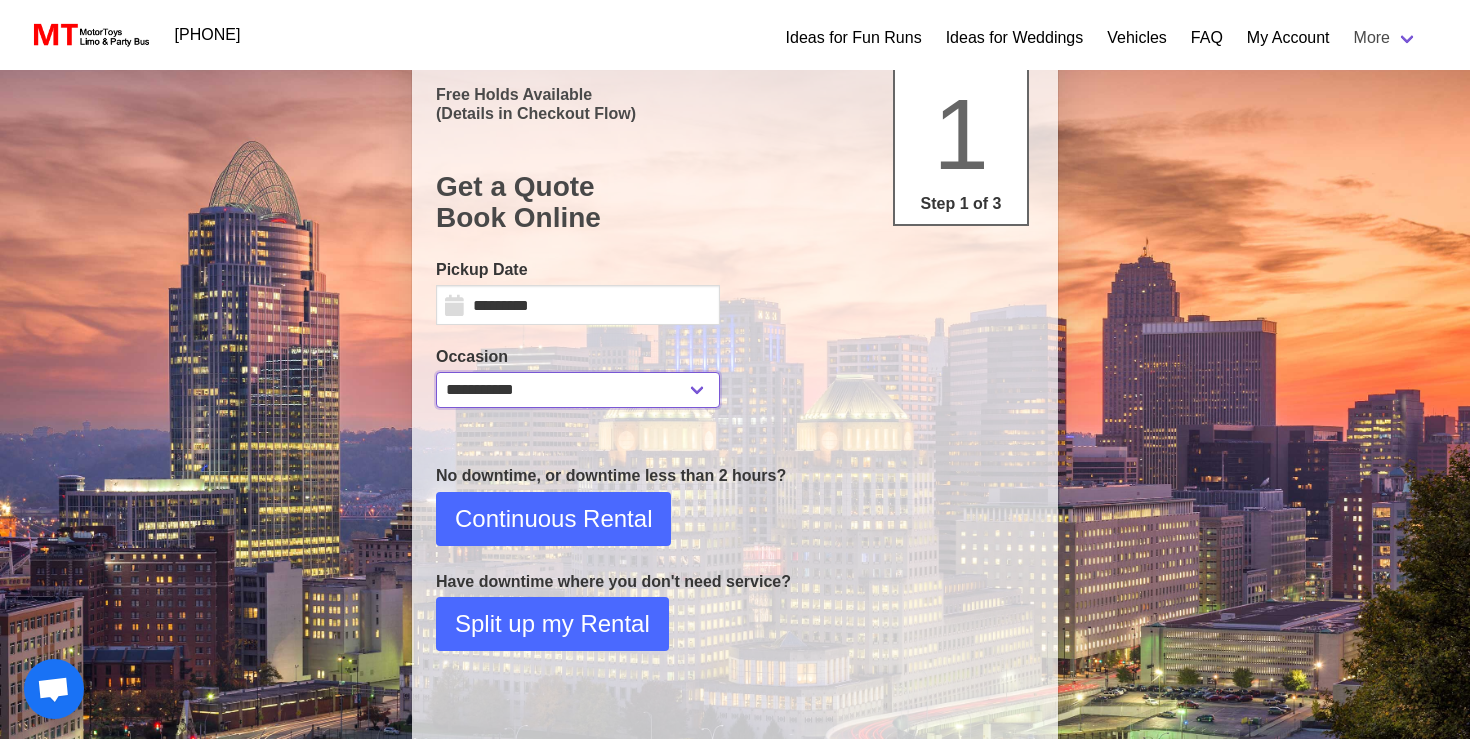 scroll, scrollTop: 130, scrollLeft: 0, axis: vertical 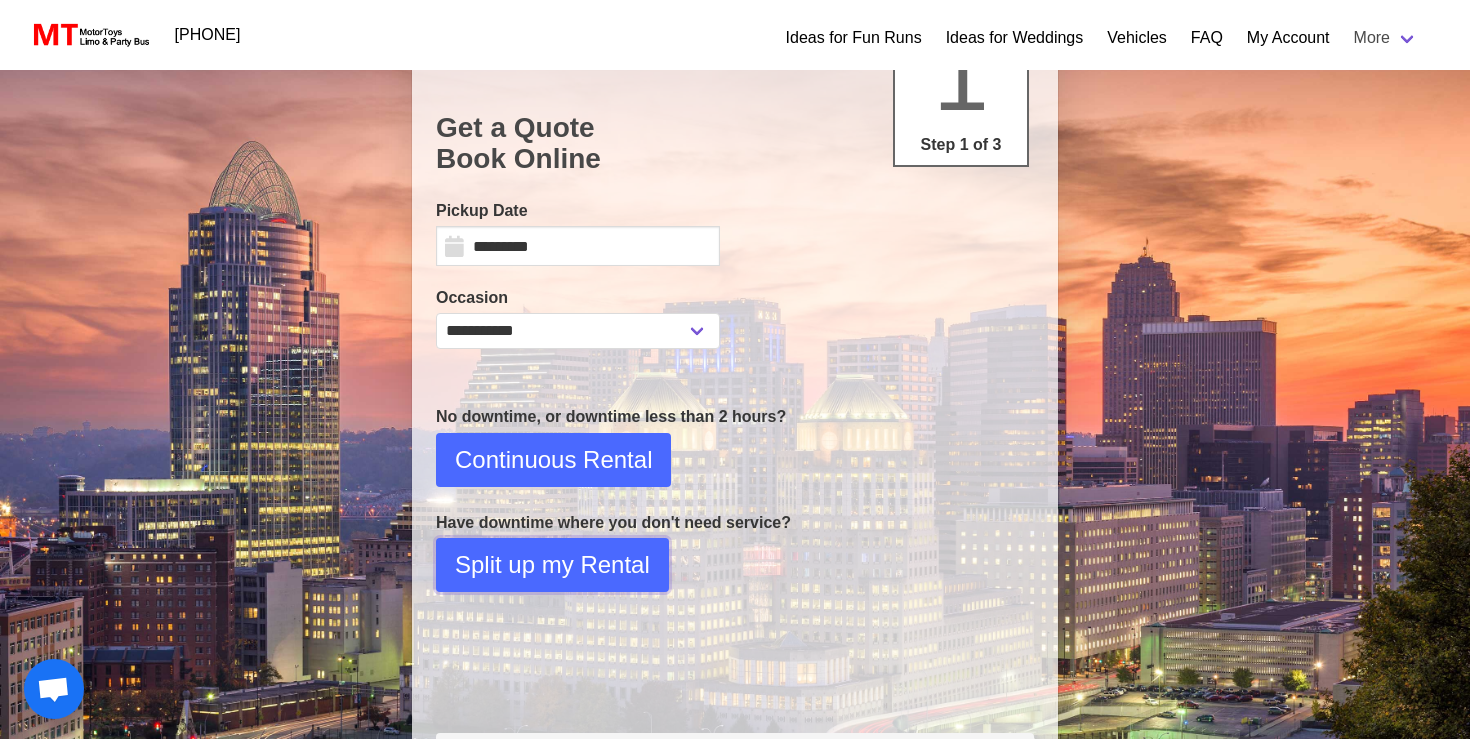 click on "Split up my Rental" at bounding box center (553, 460) 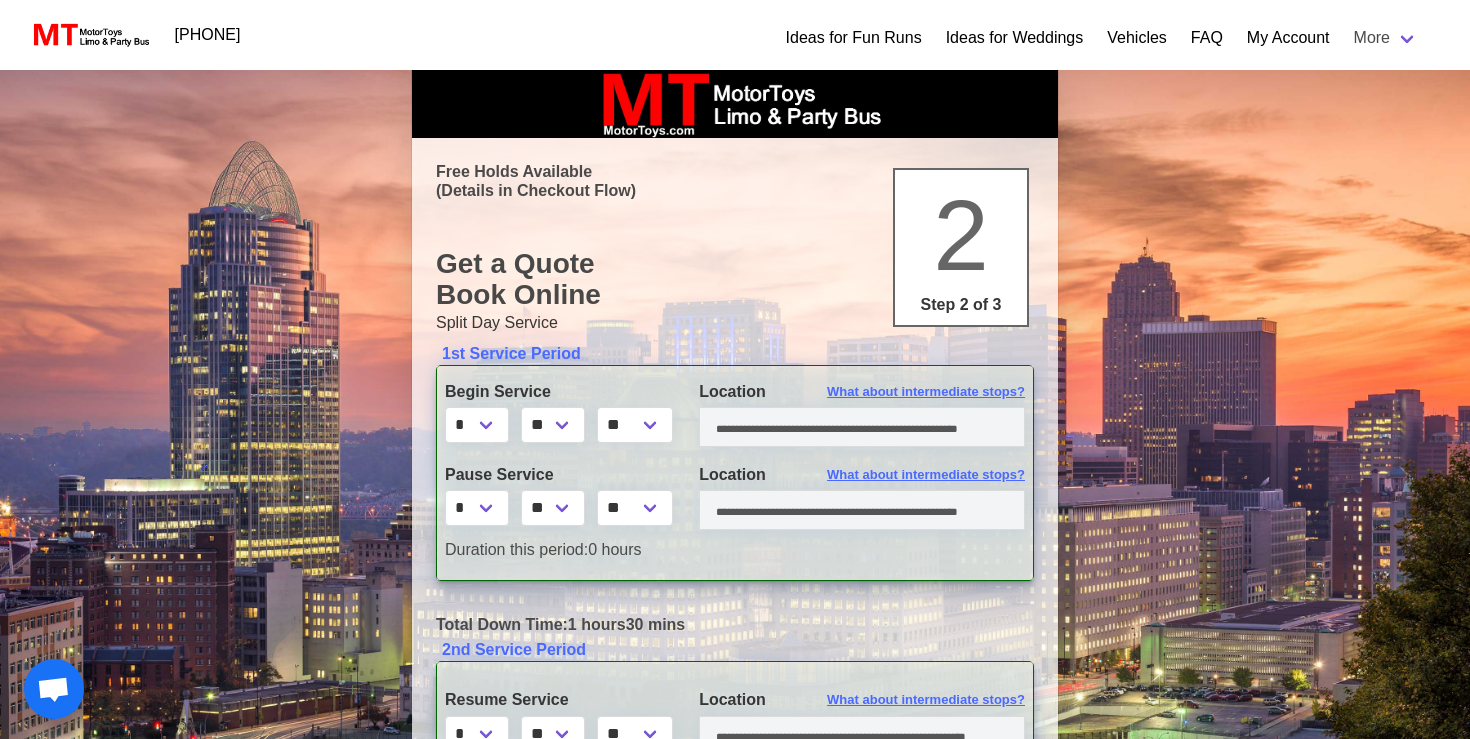 scroll, scrollTop: 0, scrollLeft: 0, axis: both 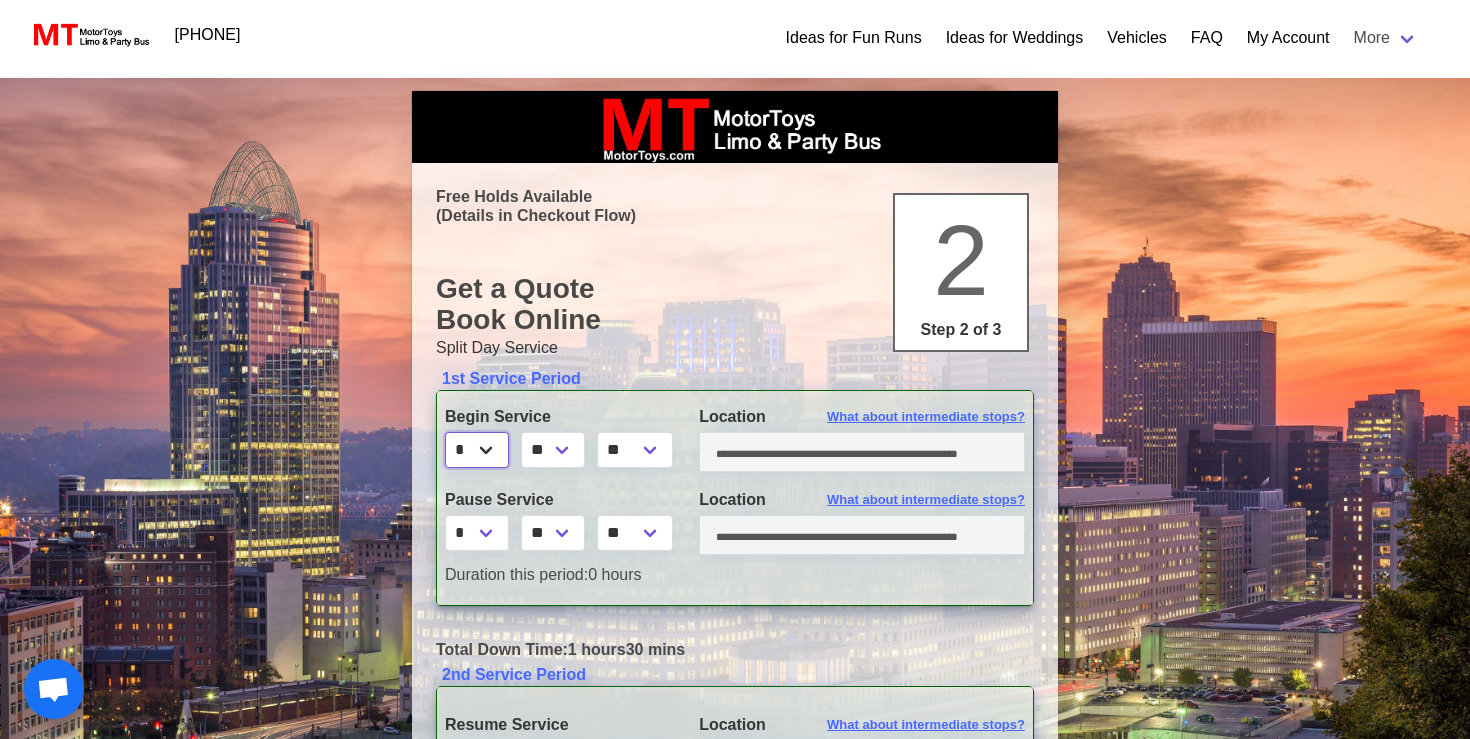 click on "* * * * * * * * * ** ** **" at bounding box center (477, 450) 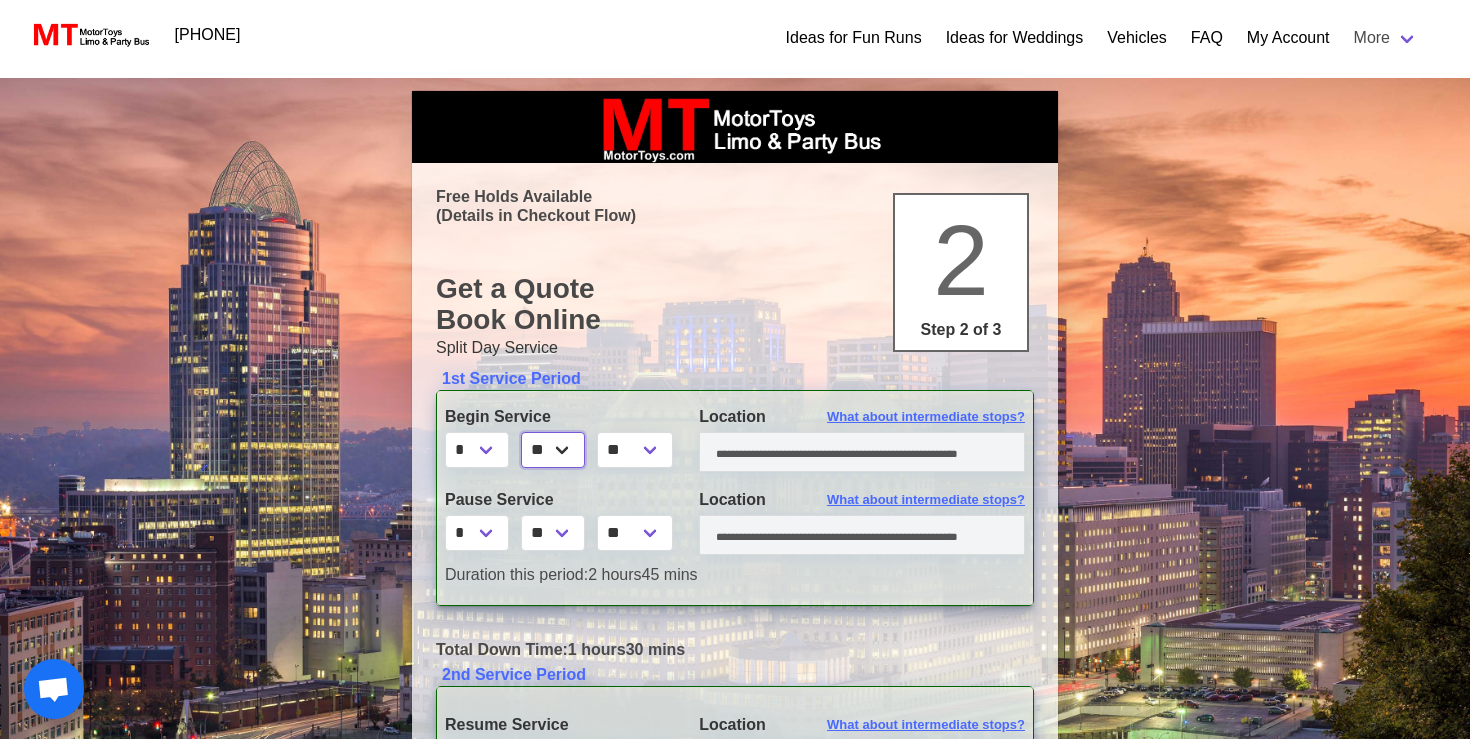 click on "** ** ** **" at bounding box center [553, 450] 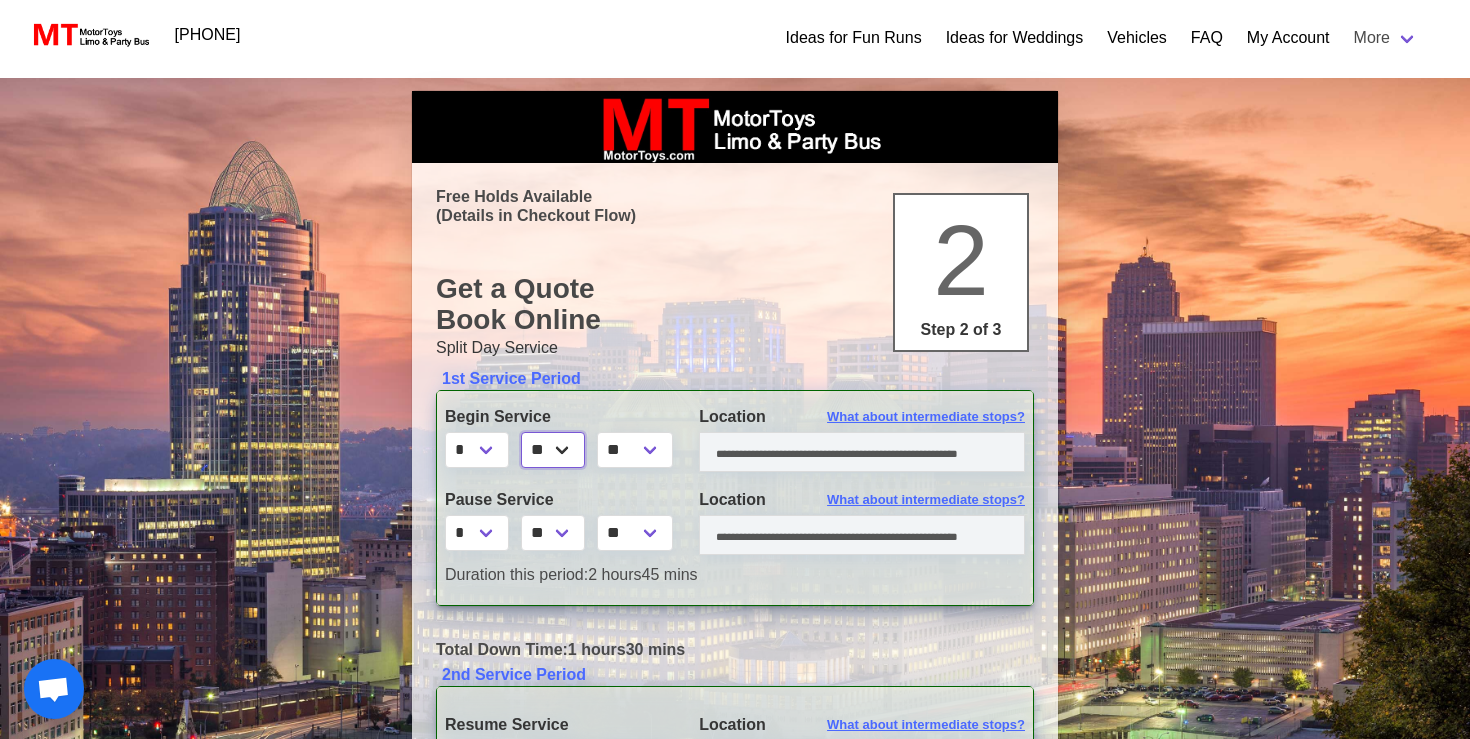 select on "**" 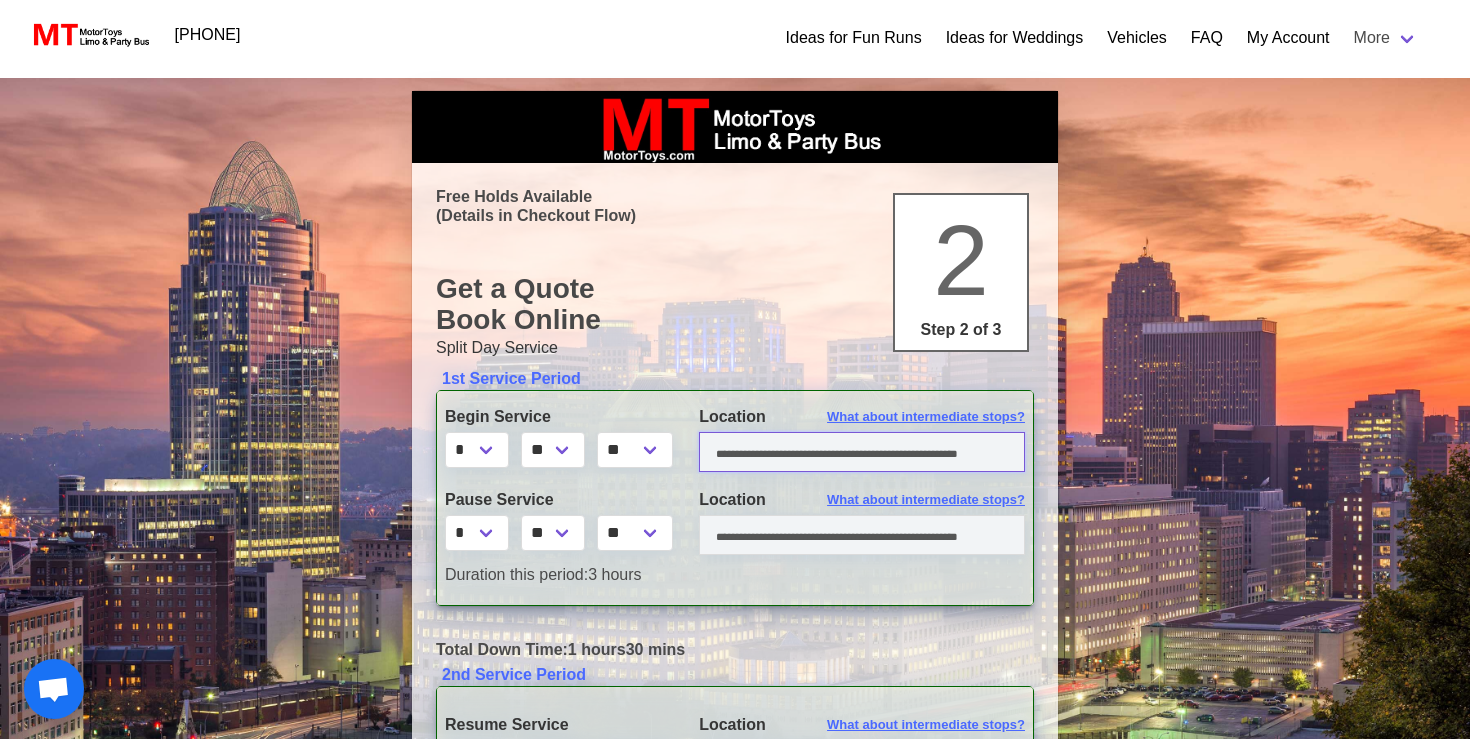 click at bounding box center (862, 452) 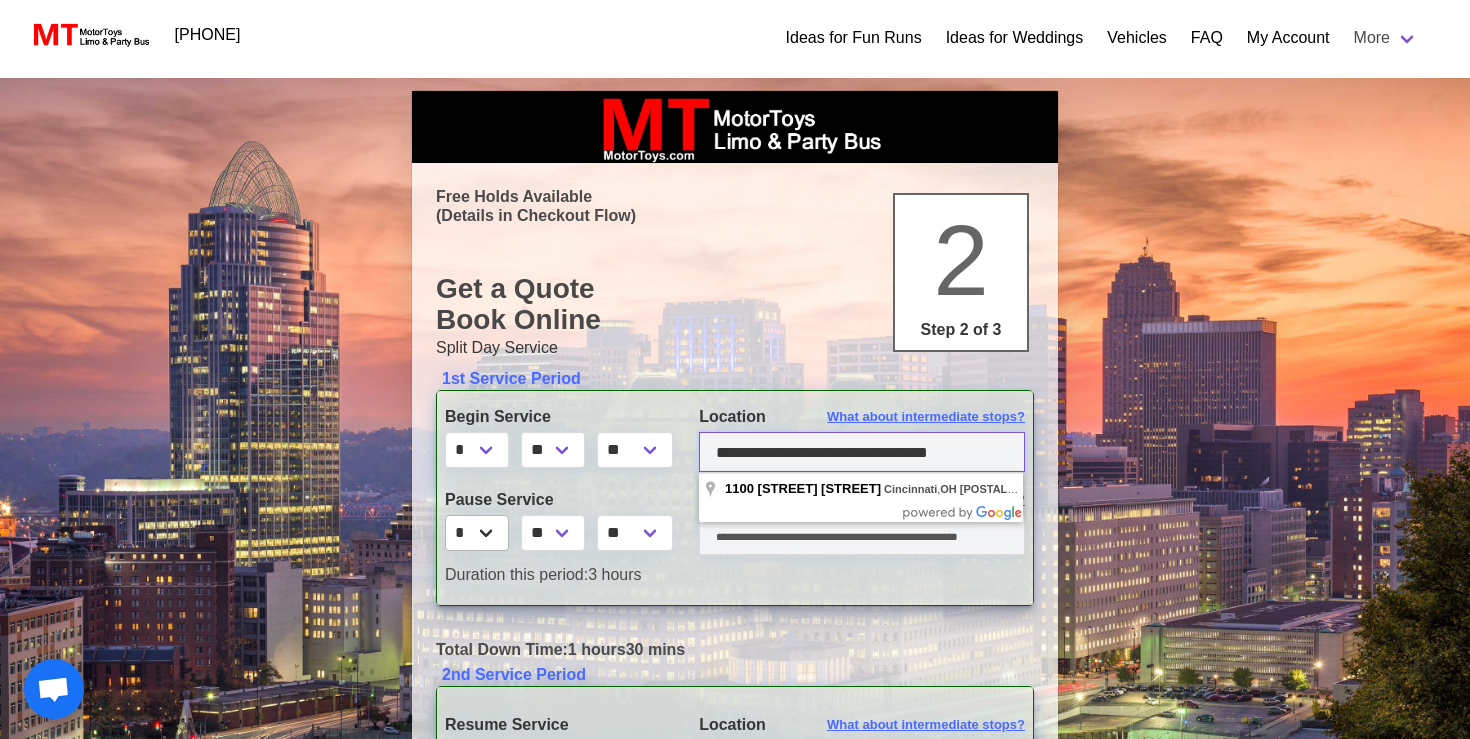 type on "**********" 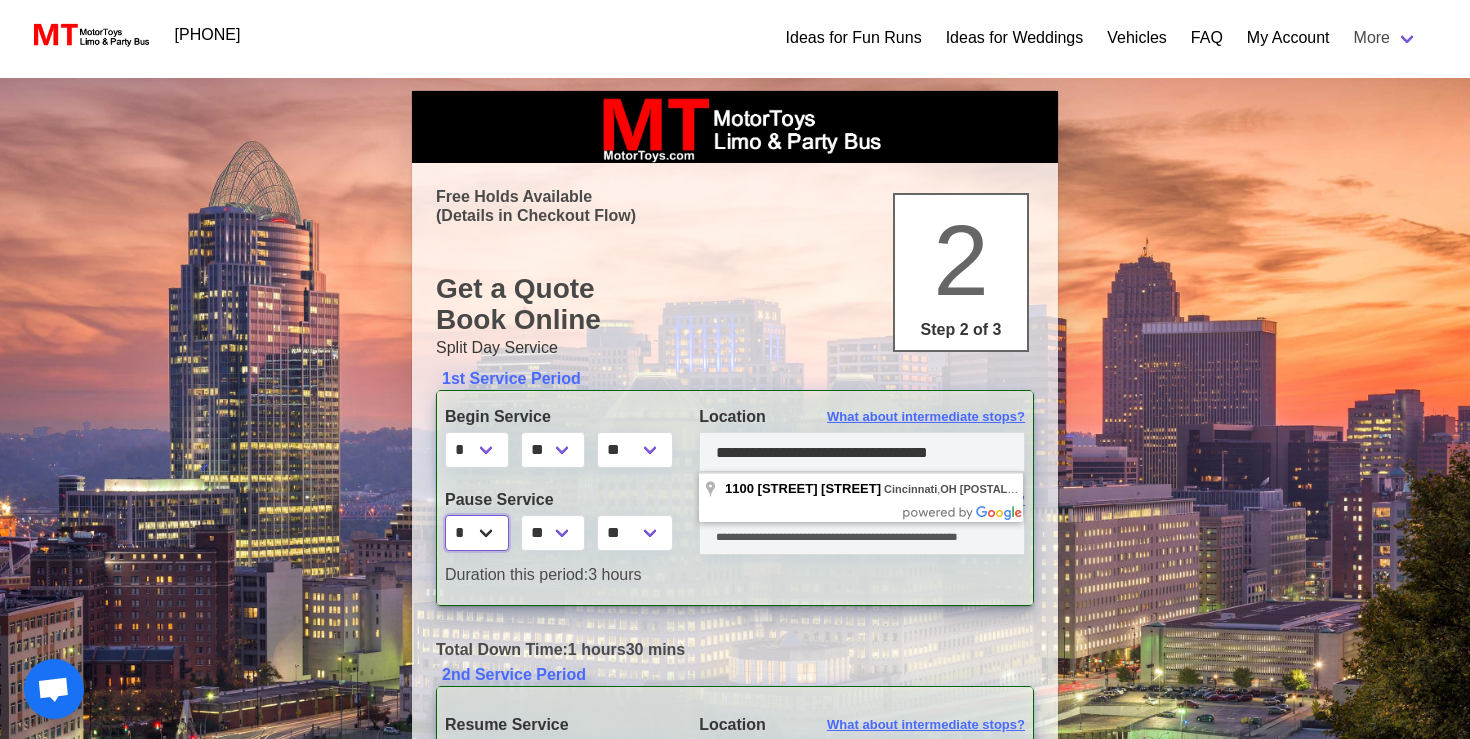 click on "* * * * * * * * * ** ** **" at bounding box center [477, 533] 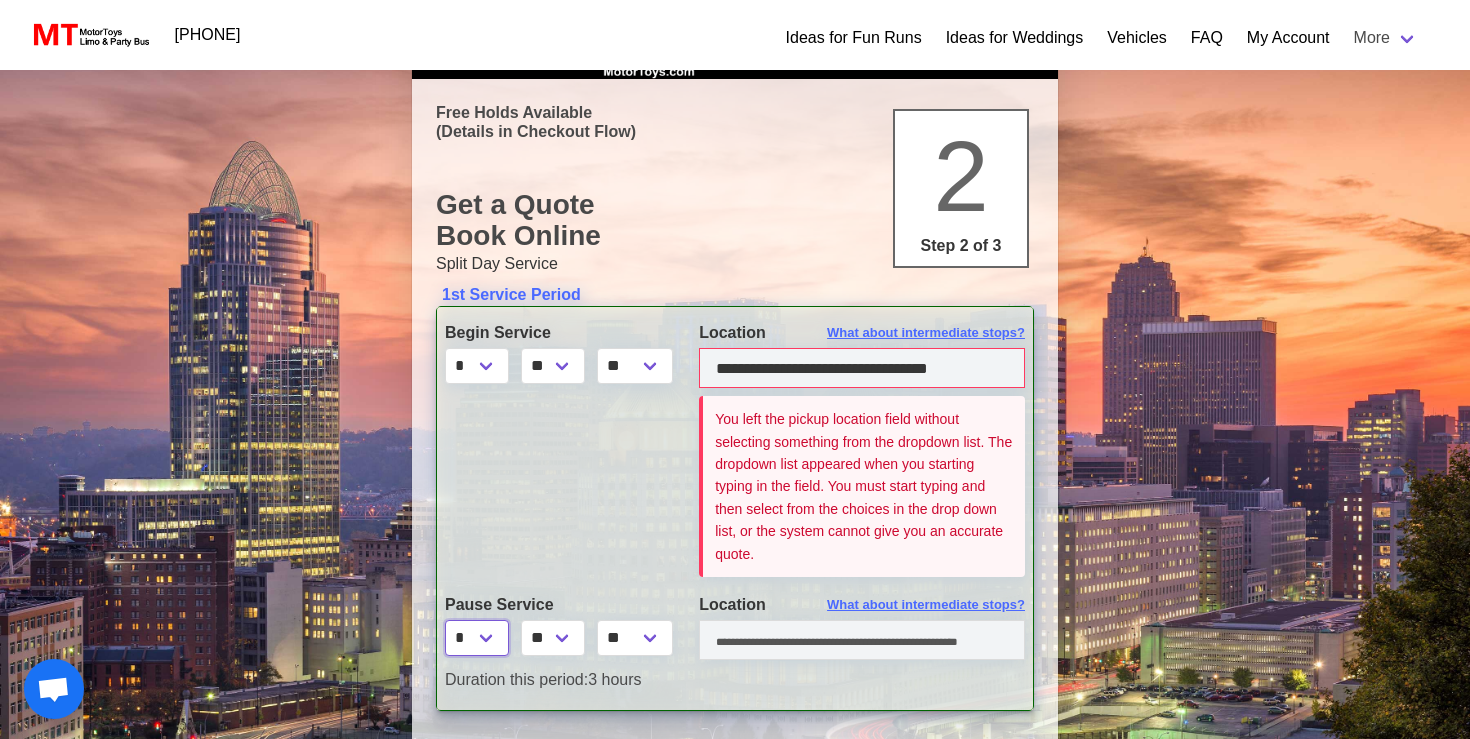 scroll, scrollTop: 114, scrollLeft: 0, axis: vertical 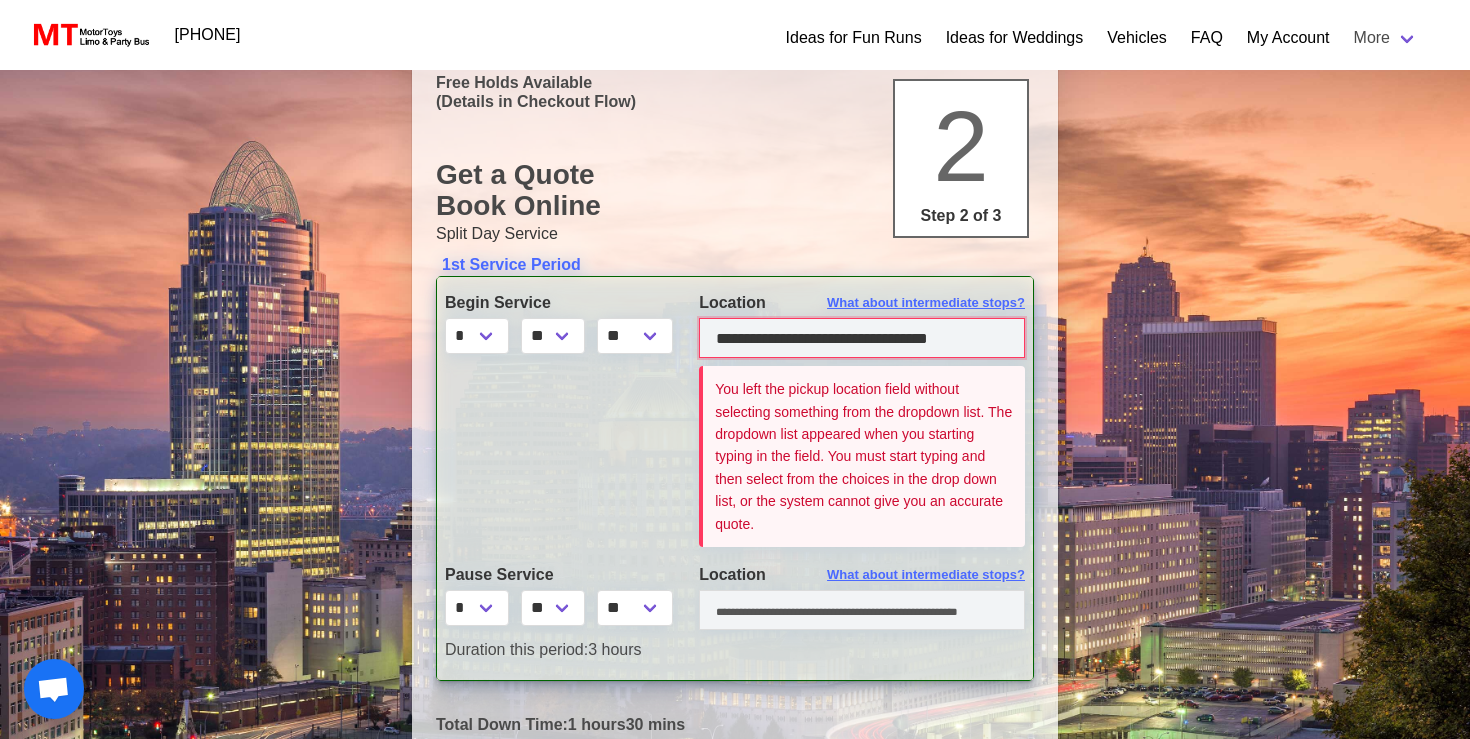 click on "**********" at bounding box center (862, 338) 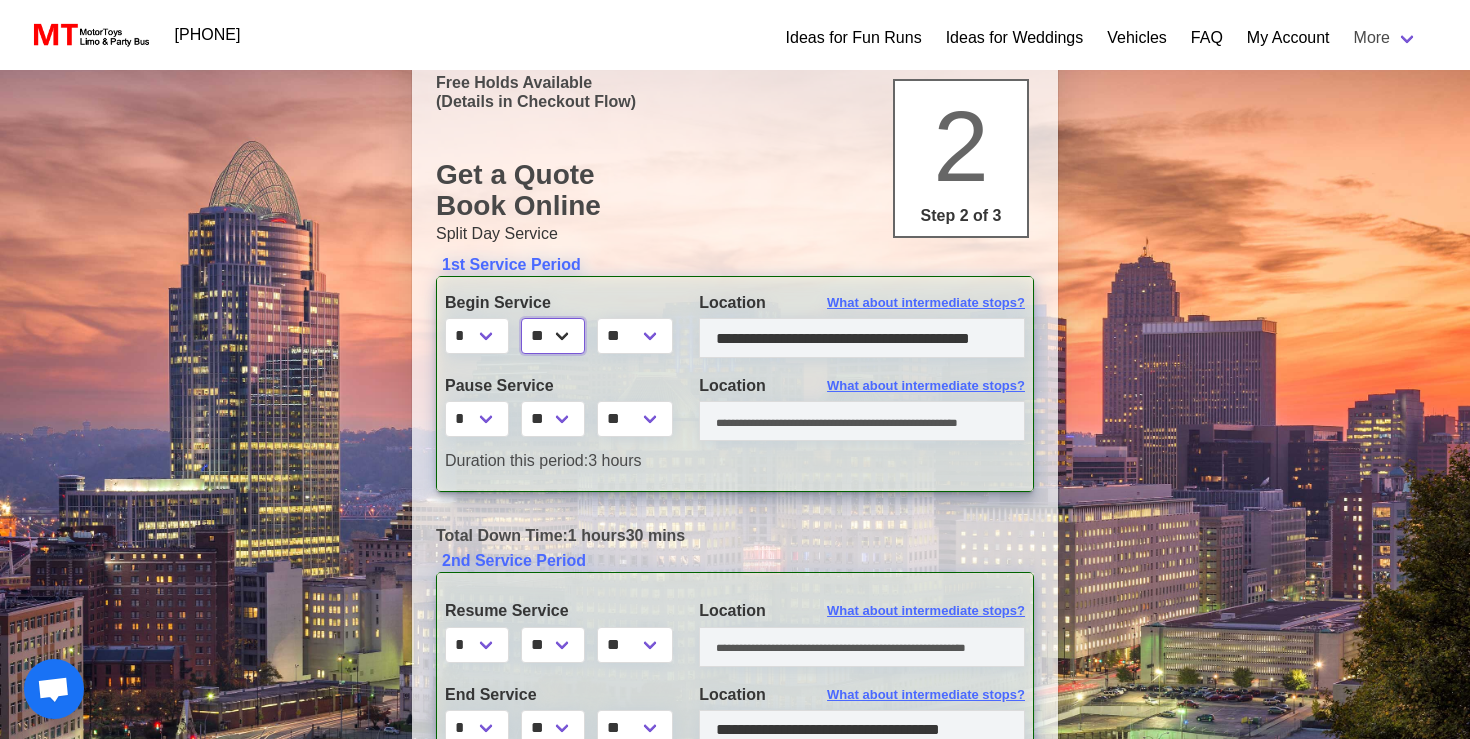 click on "** ** ** **" at bounding box center (553, 336) 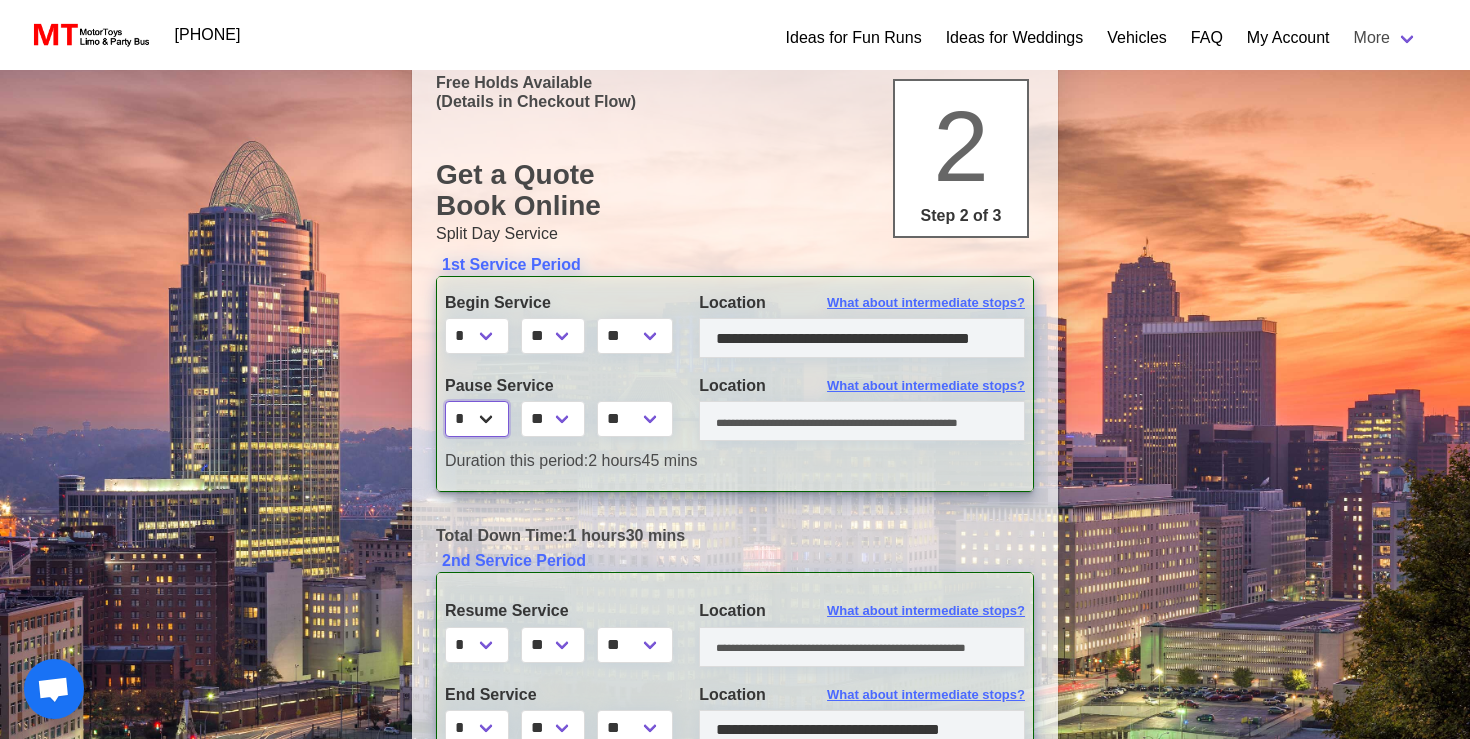 click on "* * * * * * * * * ** ** **" at bounding box center [477, 419] 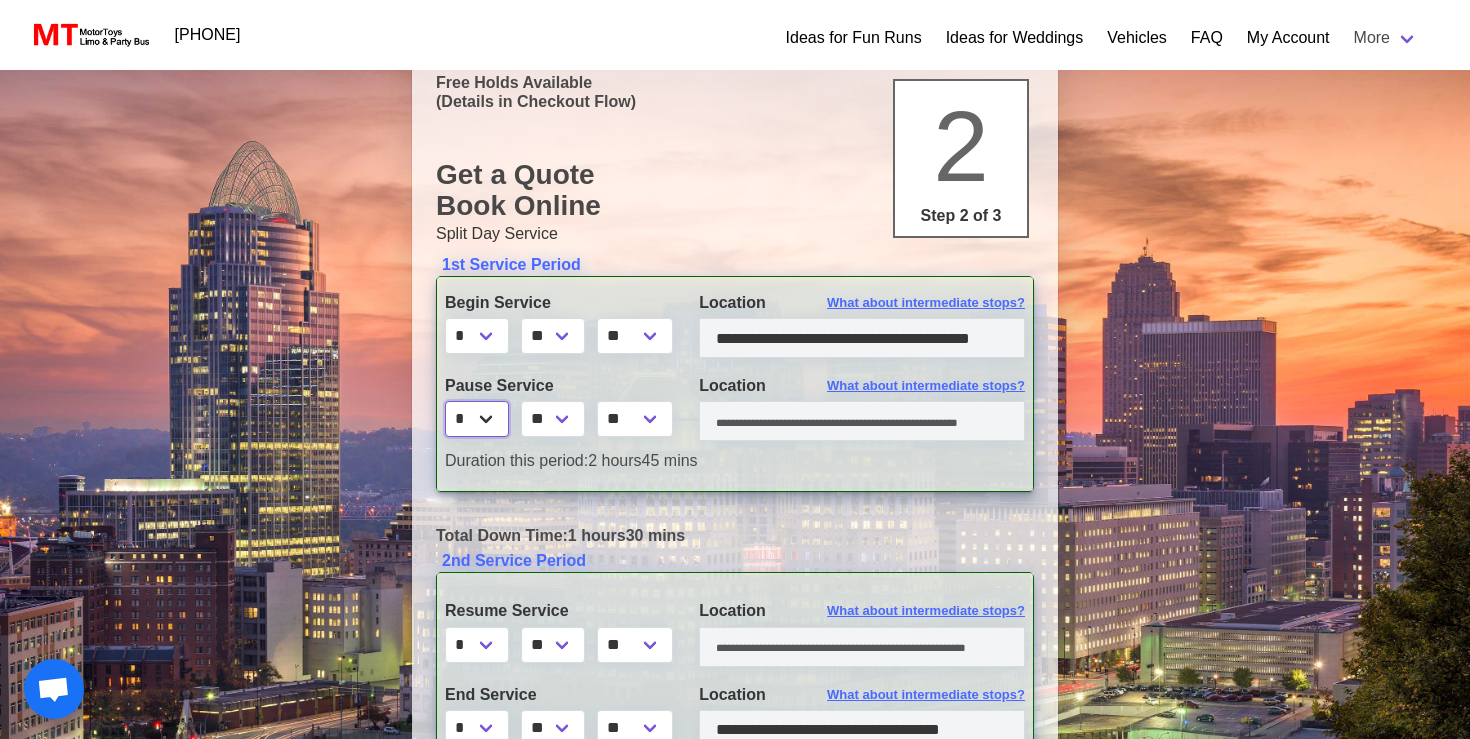 select on "*" 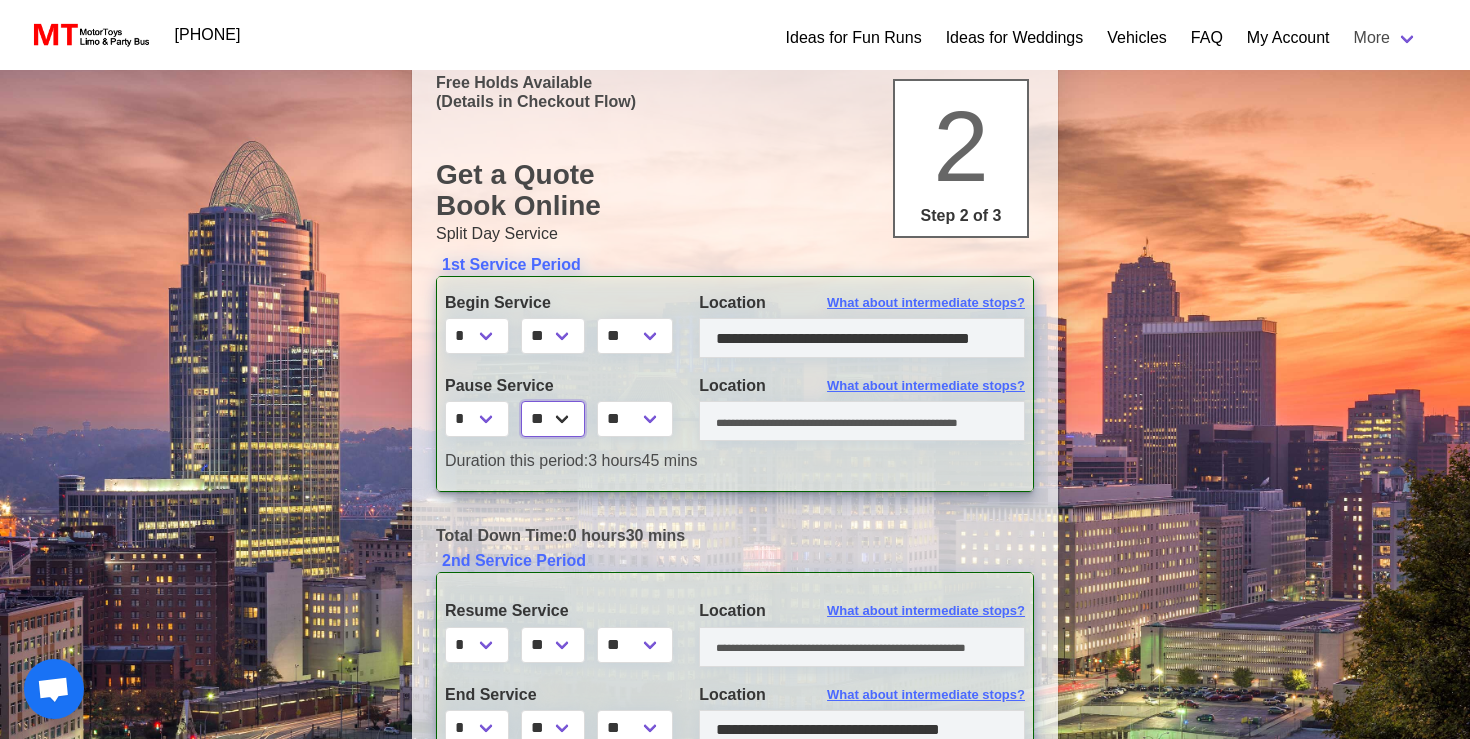 click on "** ** ** **" at bounding box center (553, 419) 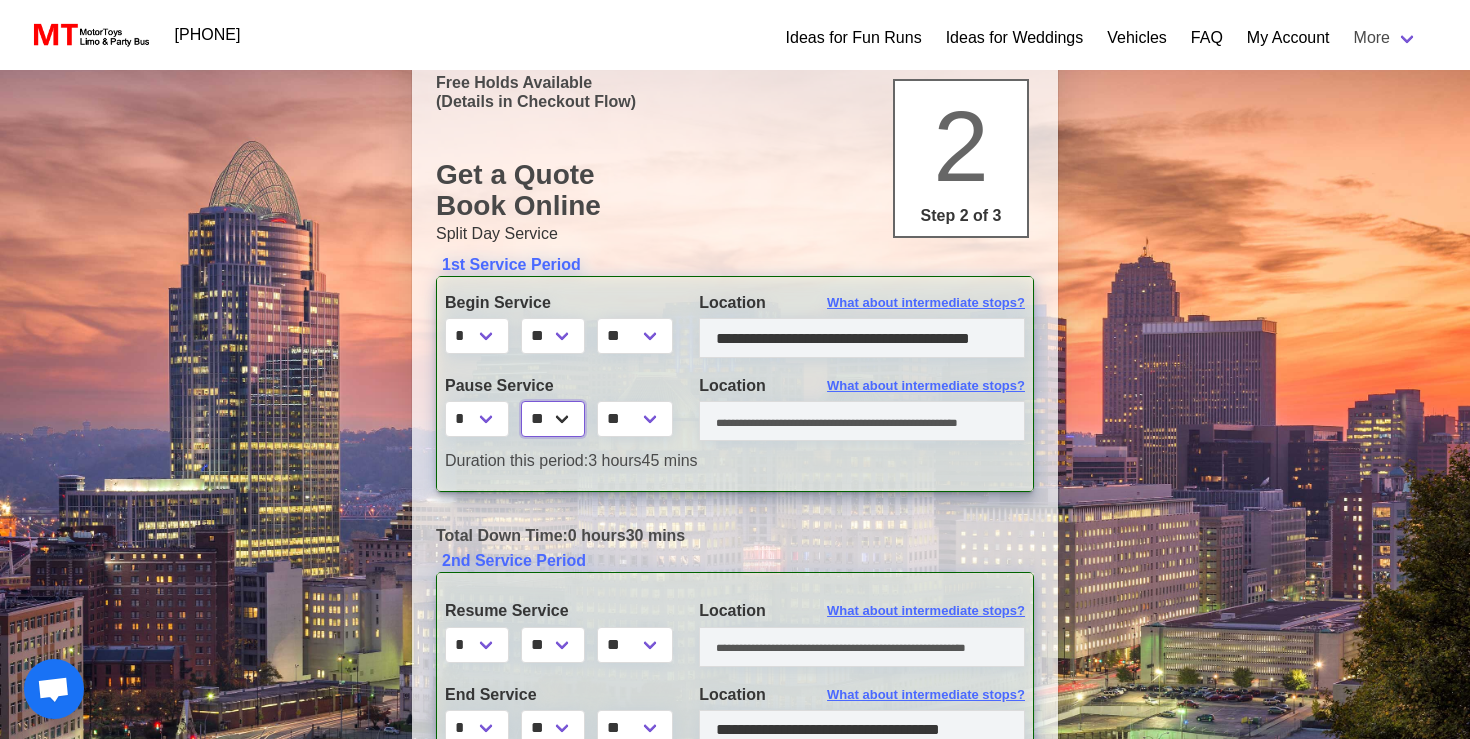 select on "*" 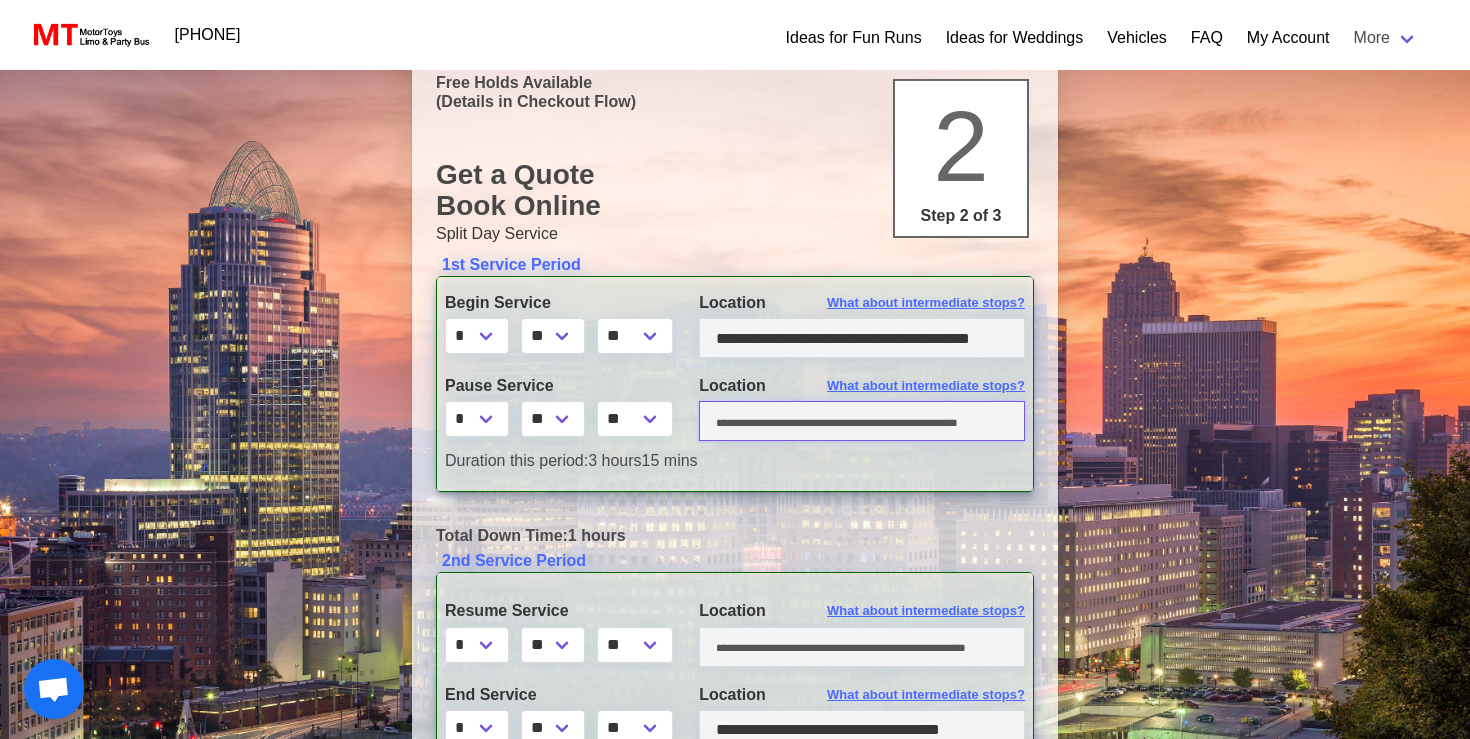 click at bounding box center (862, 421) 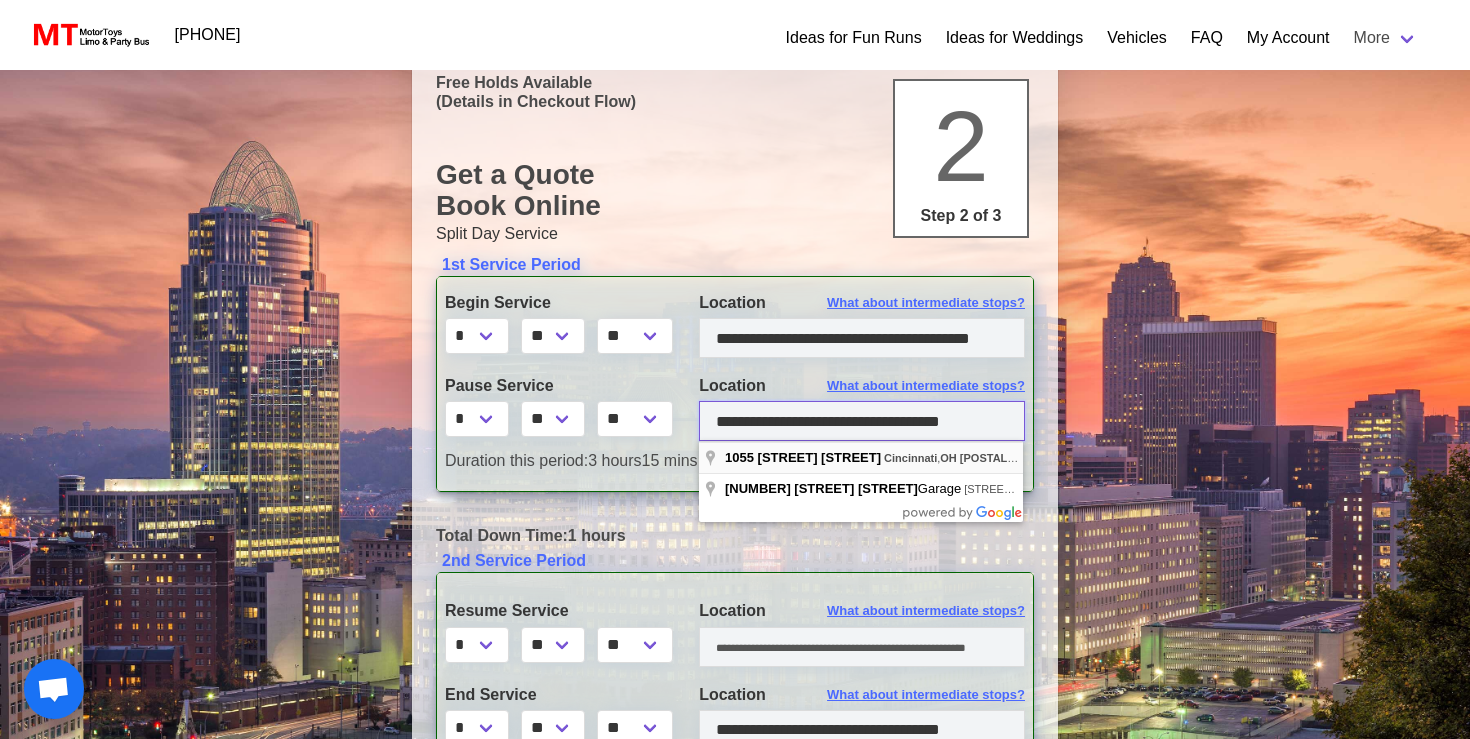 type on "**********" 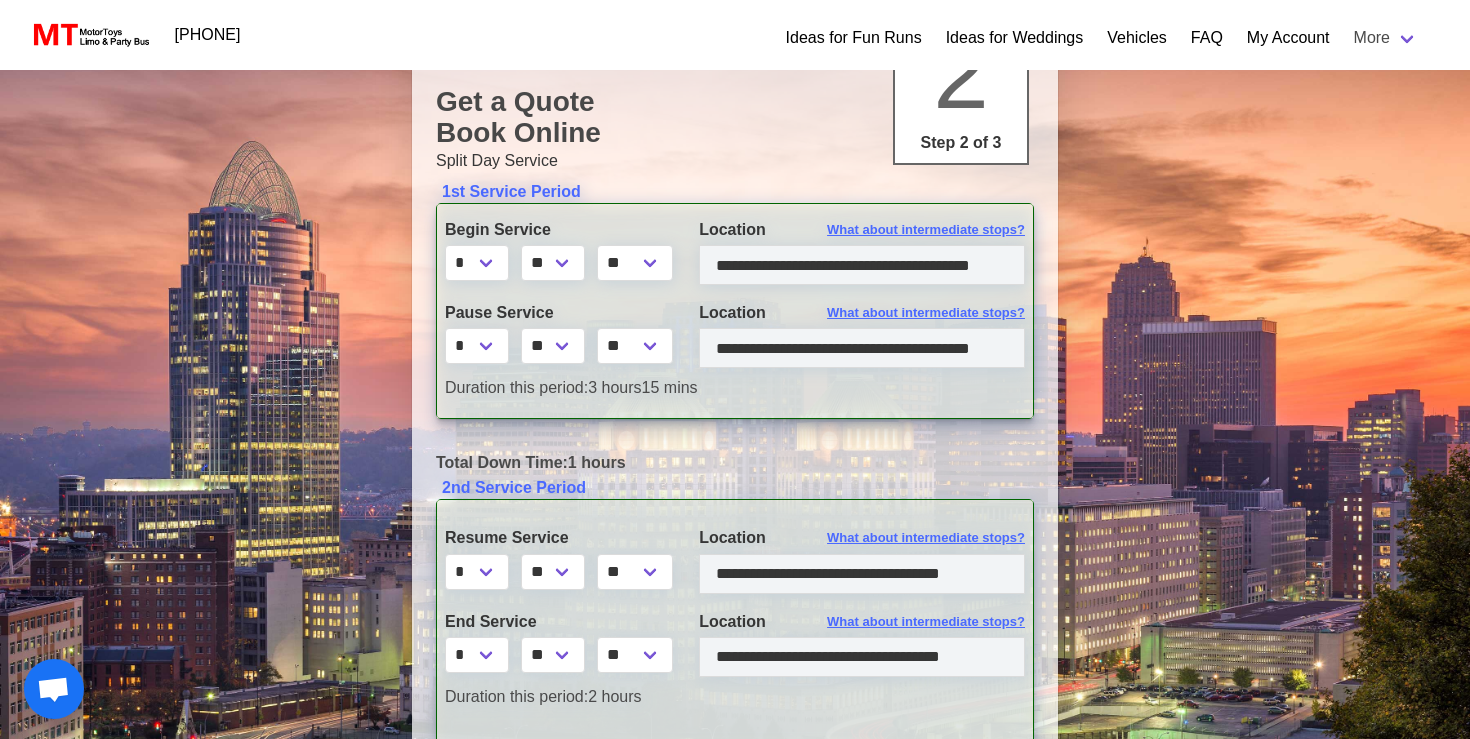 scroll, scrollTop: 303, scrollLeft: 0, axis: vertical 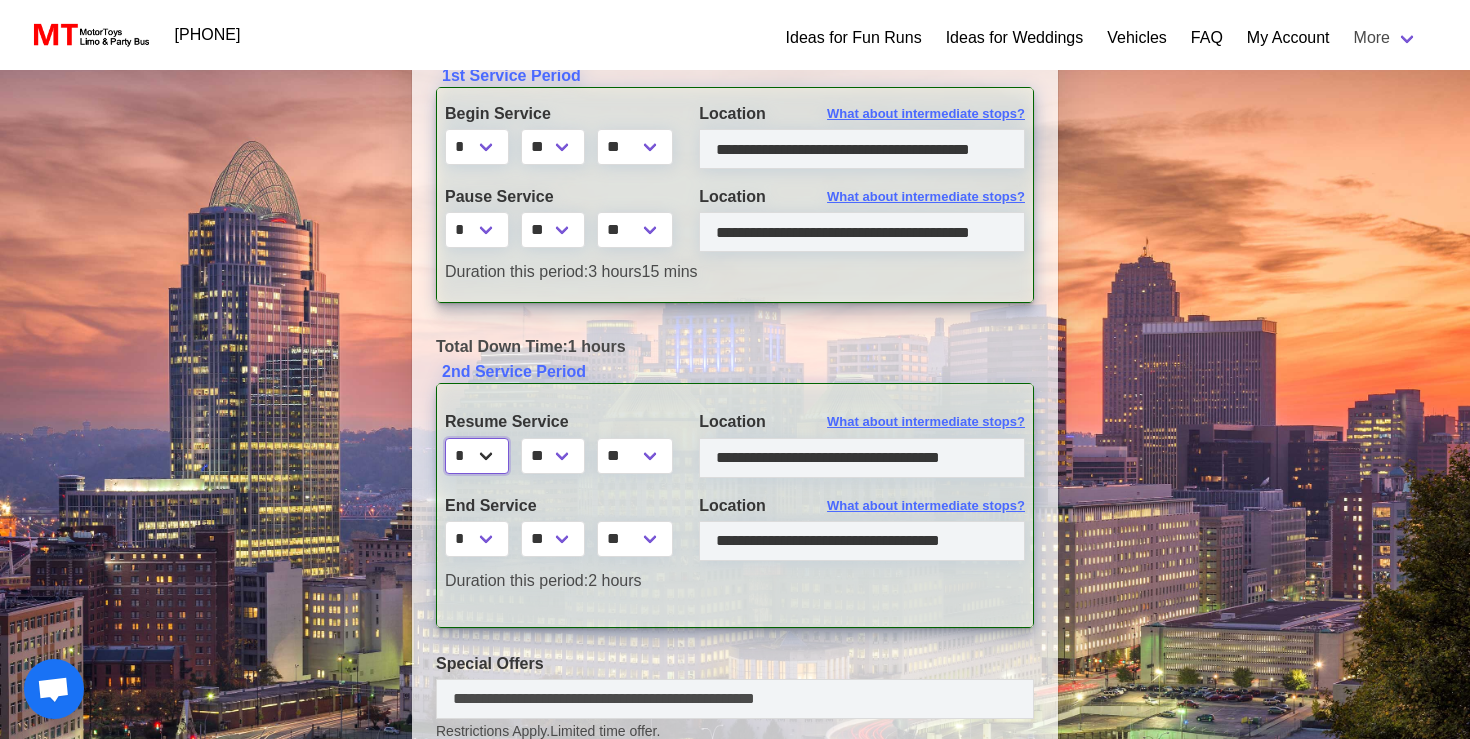 click on "* * * * * * * * * ** ** **" at bounding box center [477, 456] 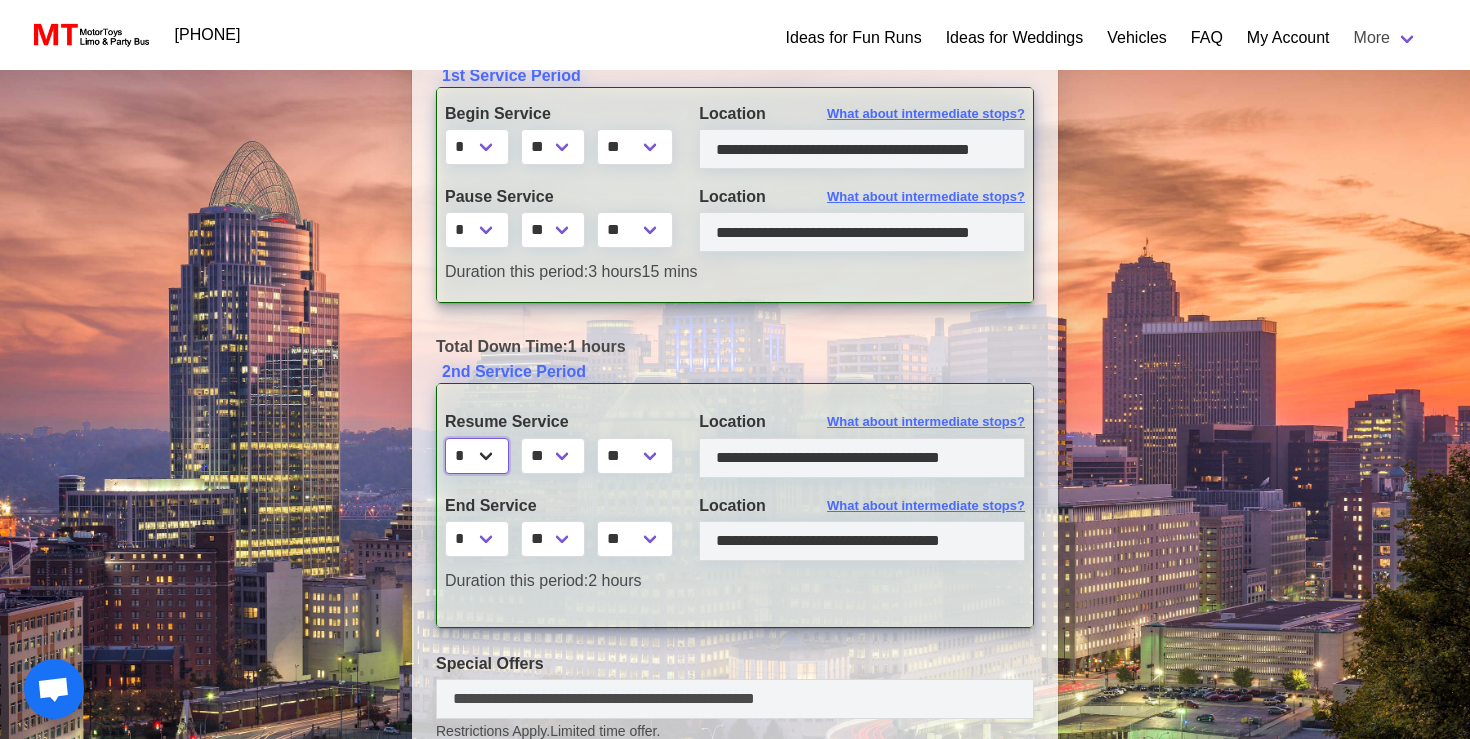 select on "**" 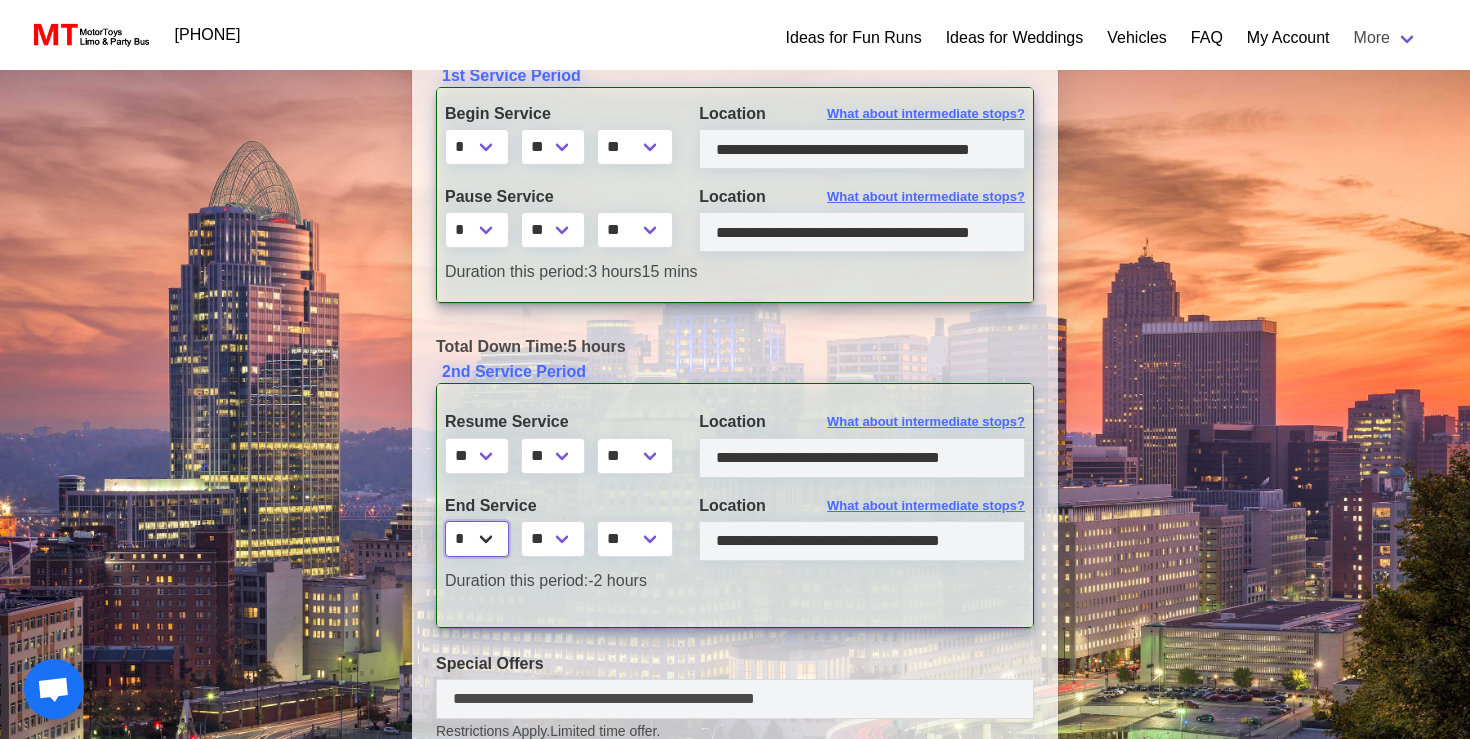 click on "* * * * * * * * * ** ** **" at bounding box center (477, 539) 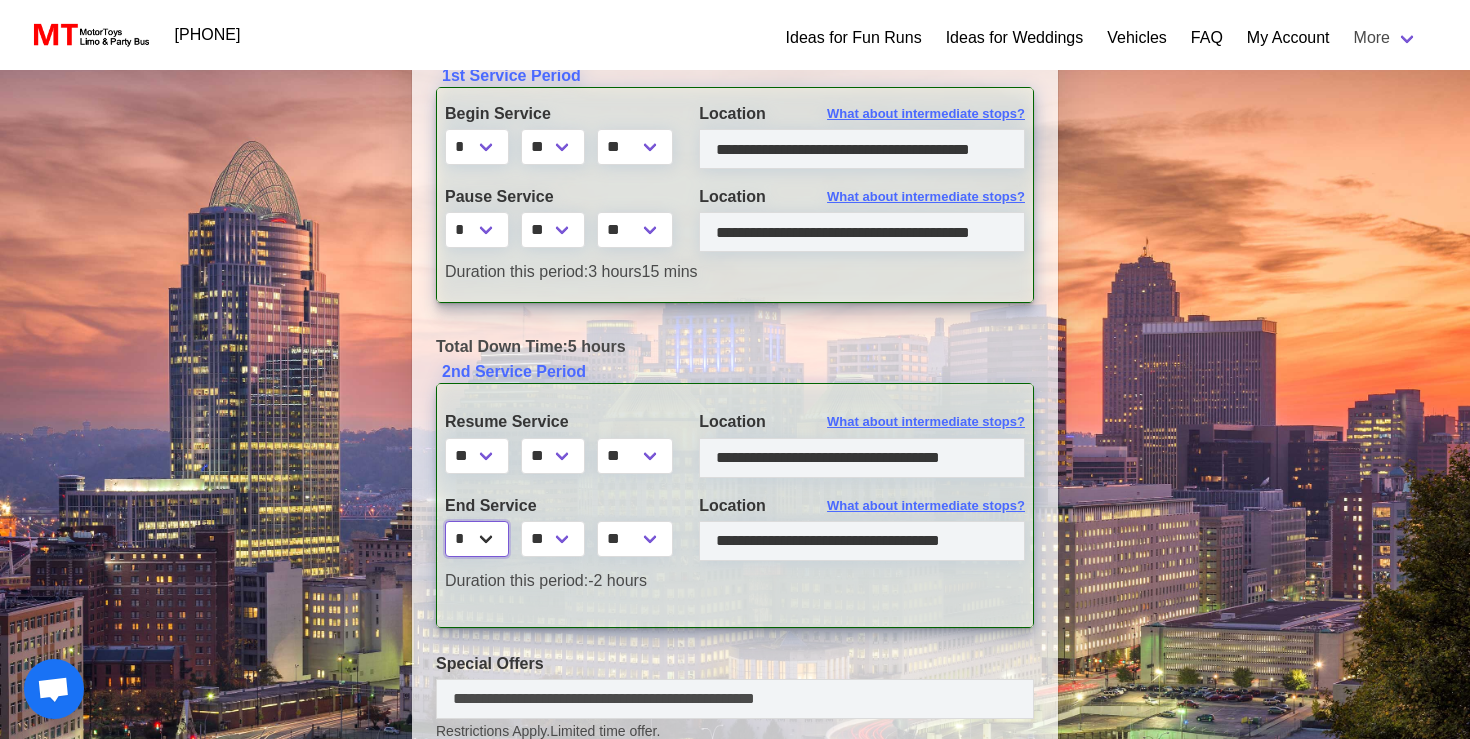 select on "**" 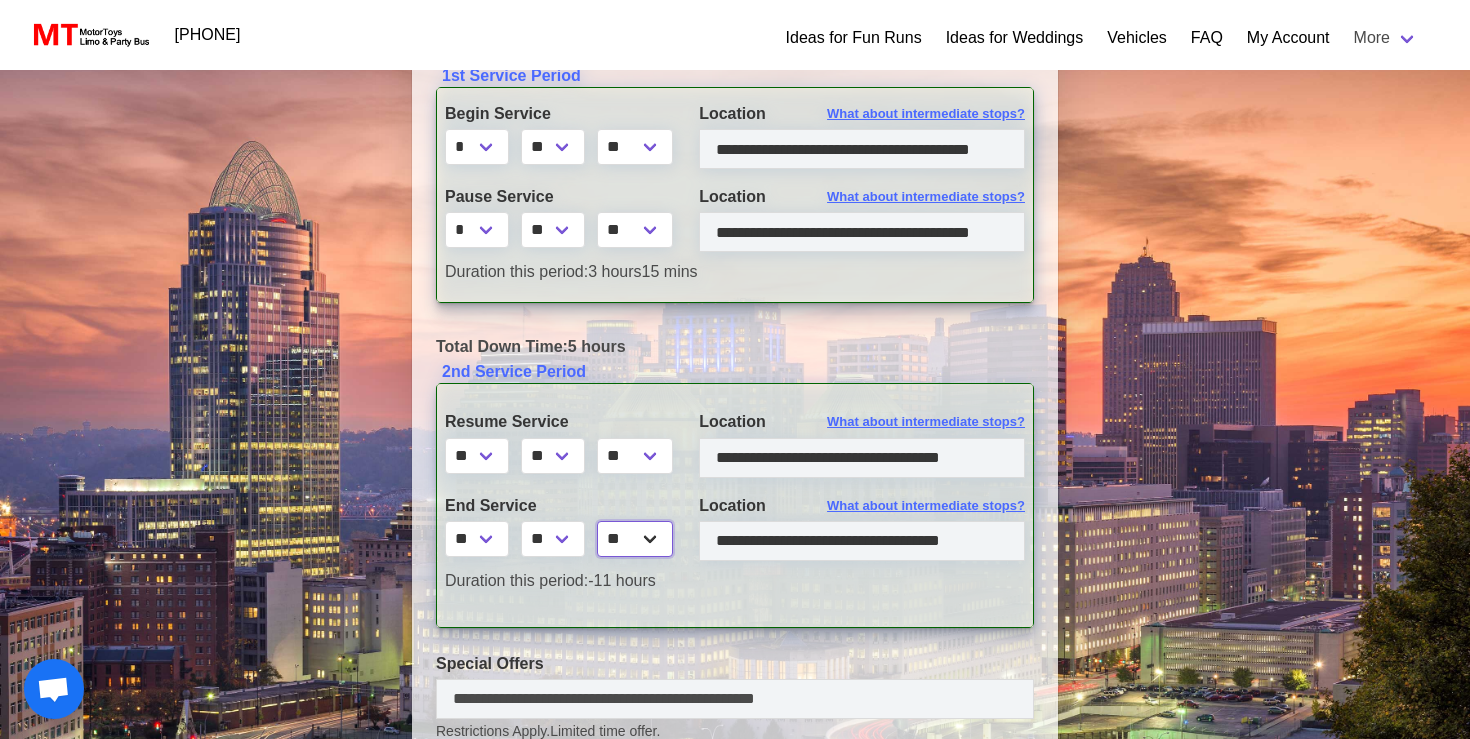 click on "**   **" at bounding box center [635, 539] 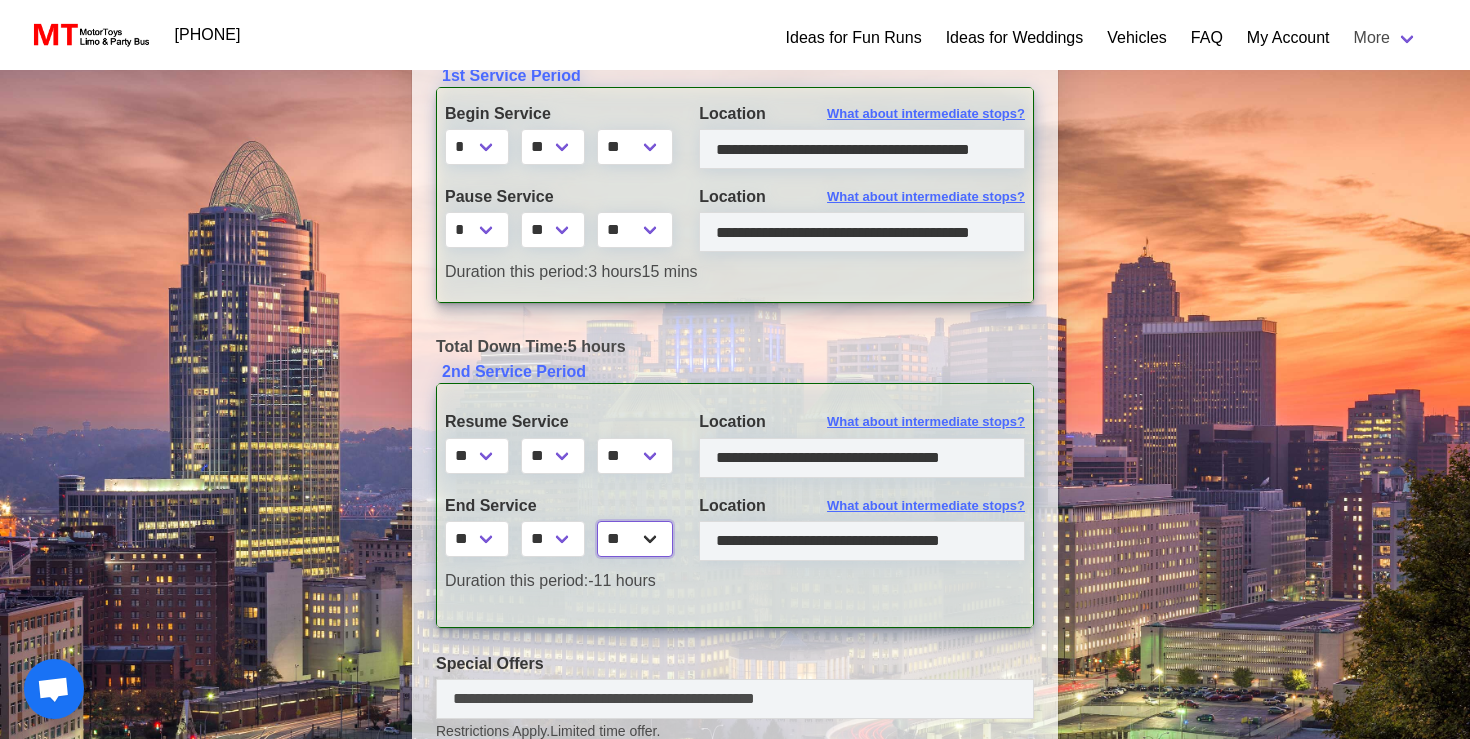 select on "*****" 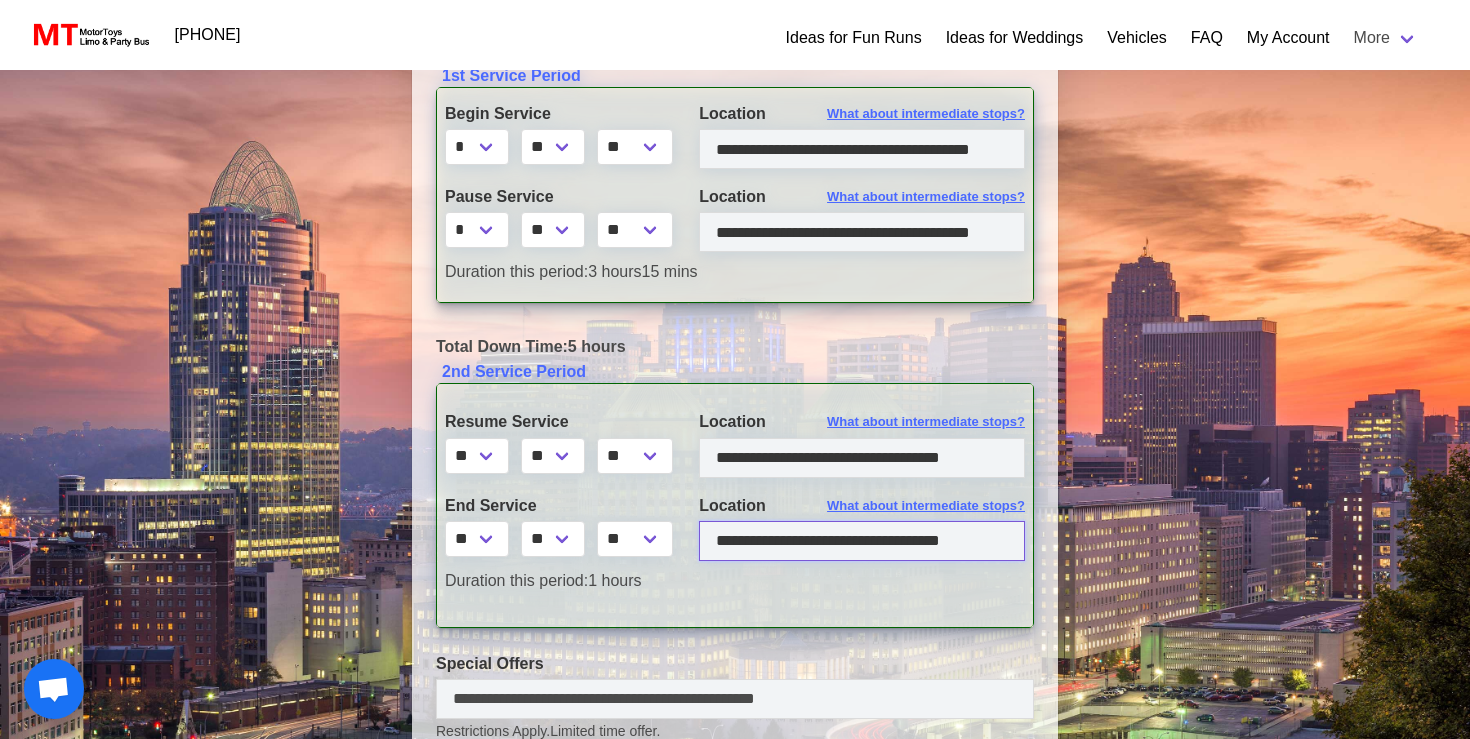 click at bounding box center [862, 541] 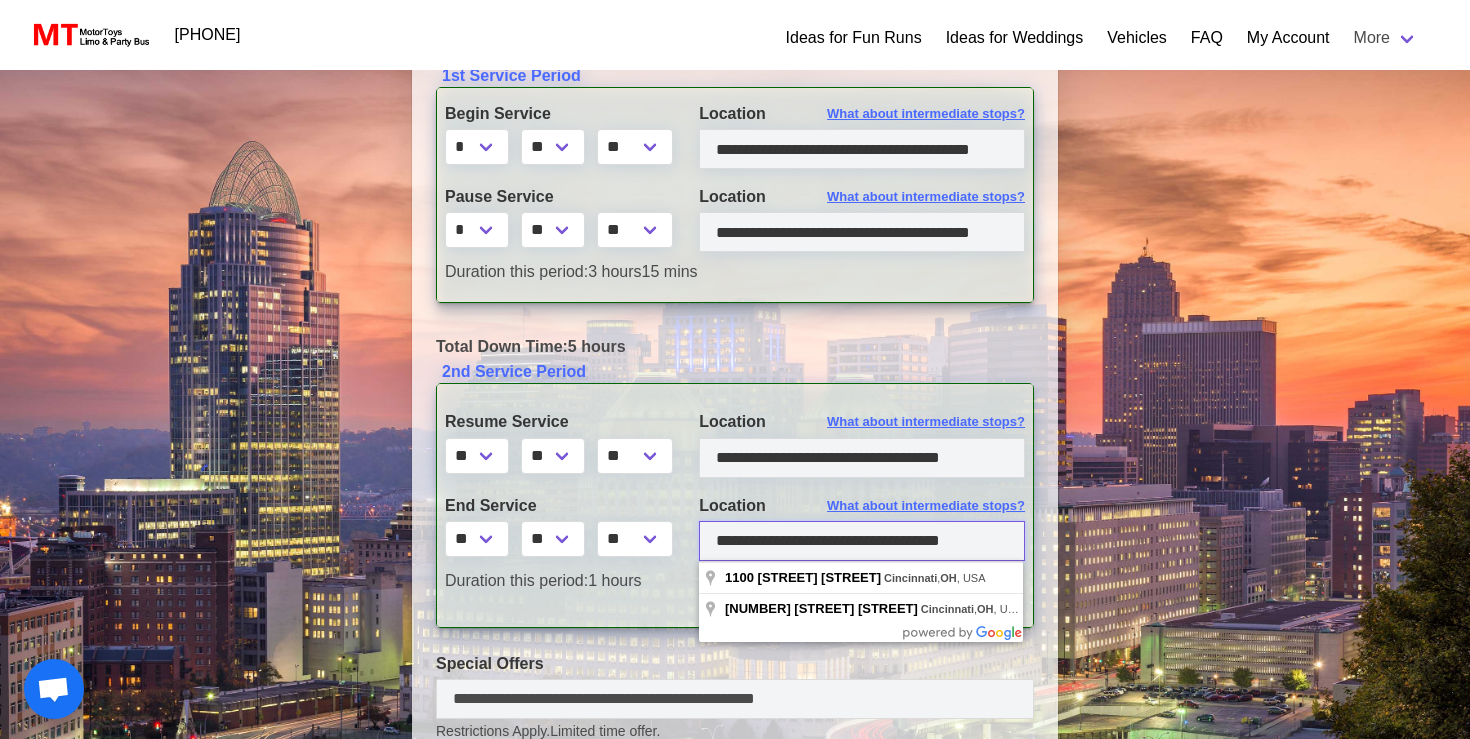 click at bounding box center (862, 541) 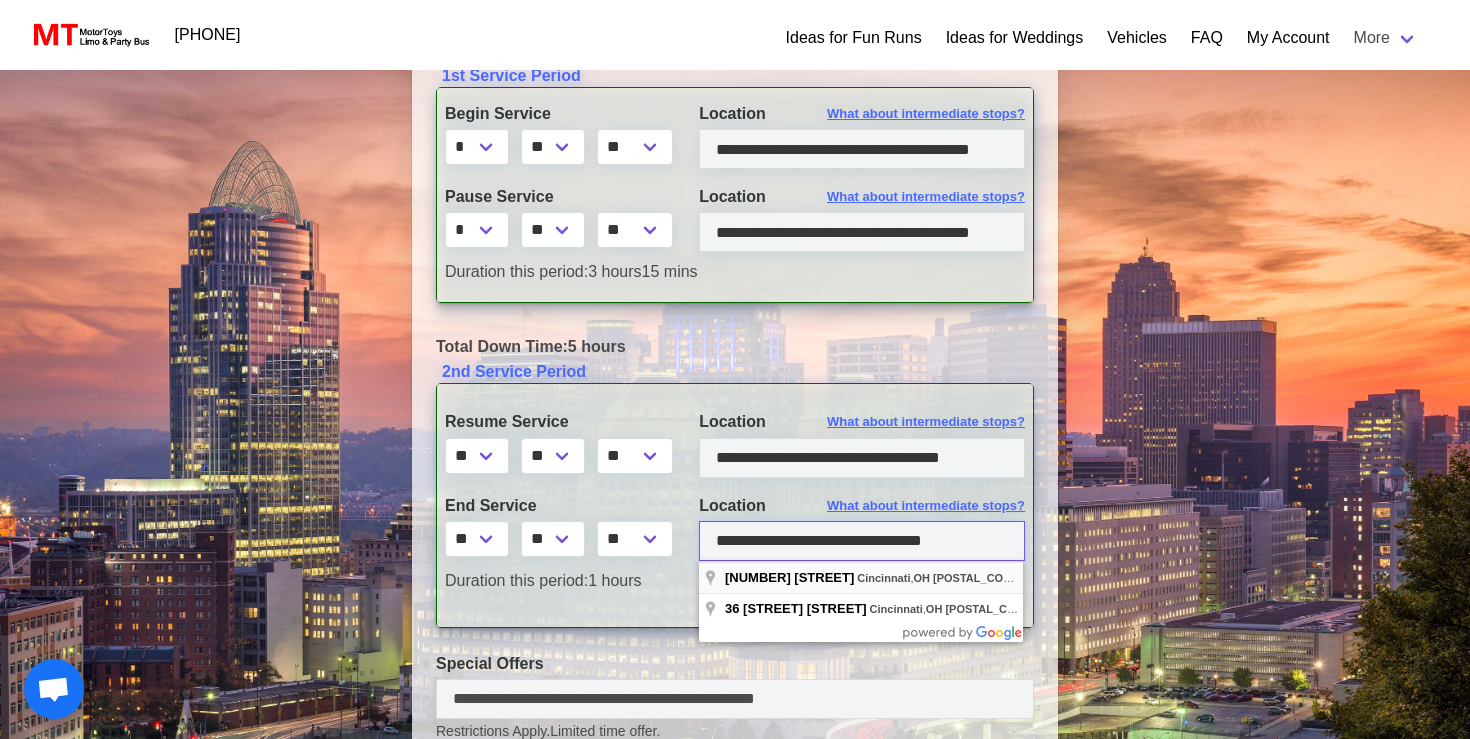 type on "**********" 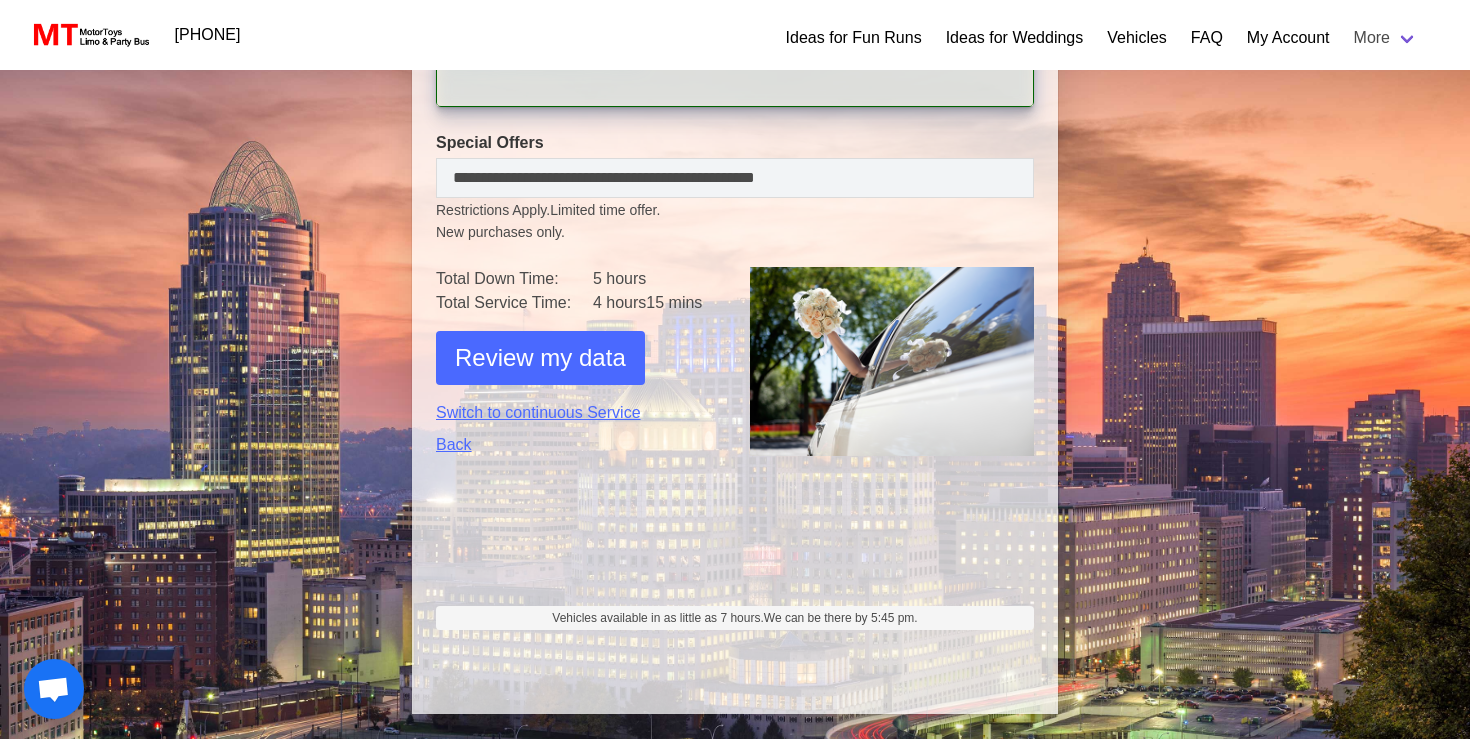 scroll, scrollTop: 777, scrollLeft: 0, axis: vertical 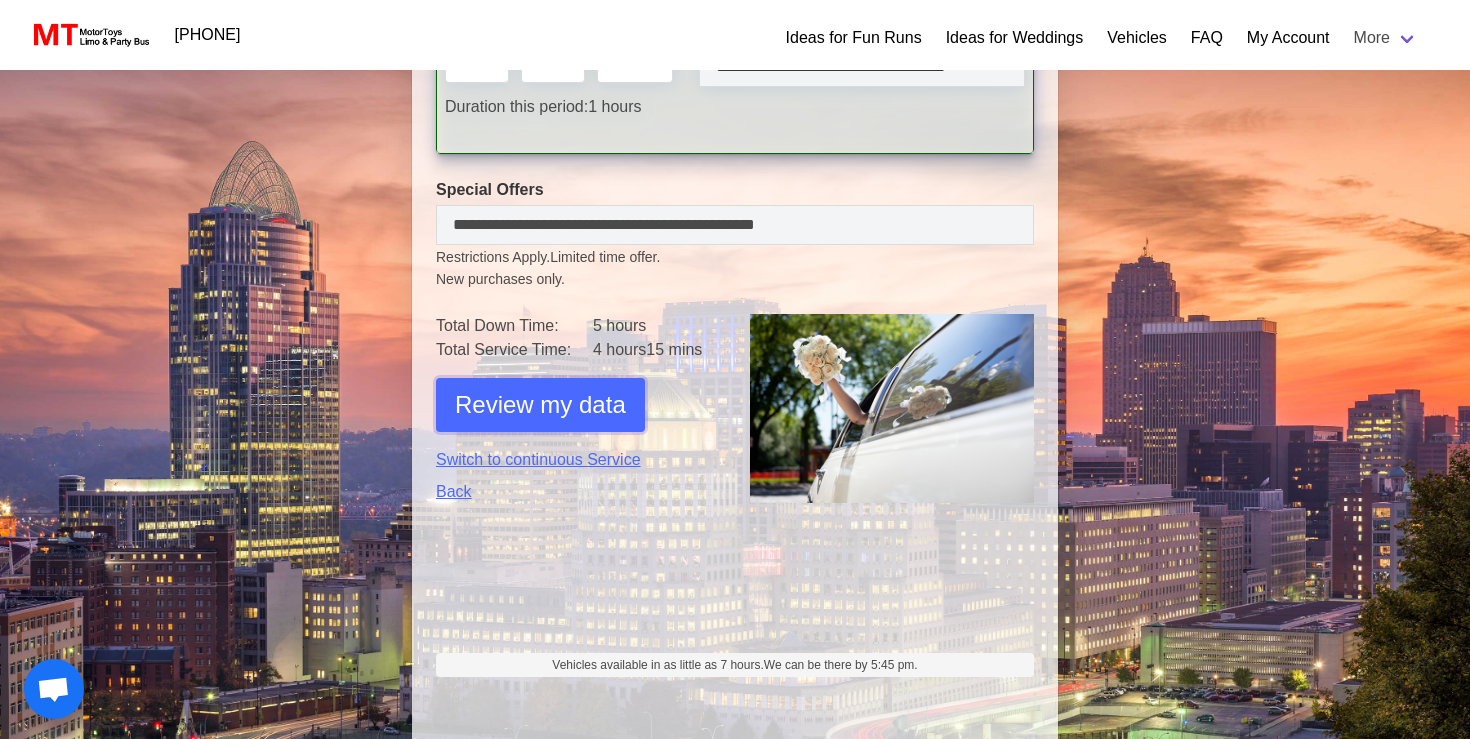 click on "Review my data" at bounding box center (540, 405) 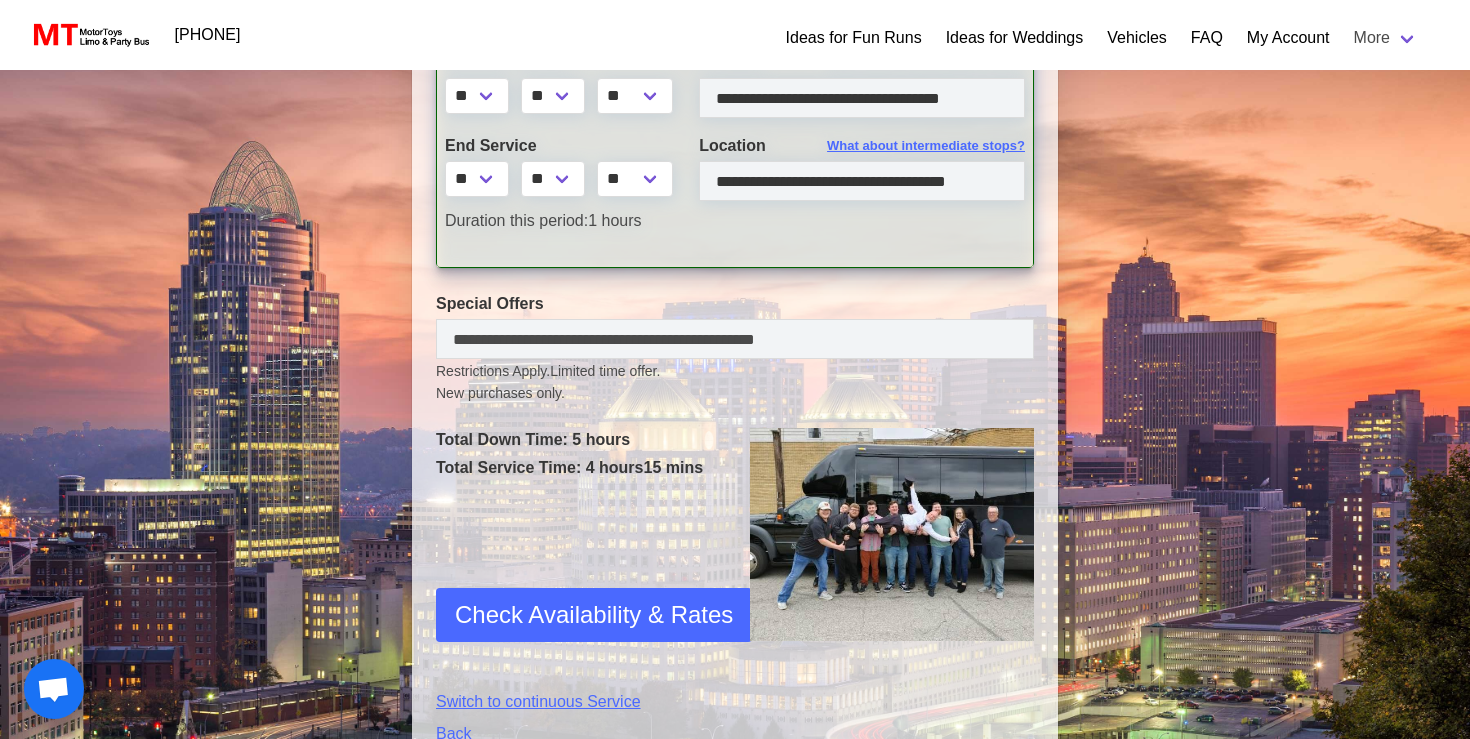 scroll, scrollTop: 1049, scrollLeft: 0, axis: vertical 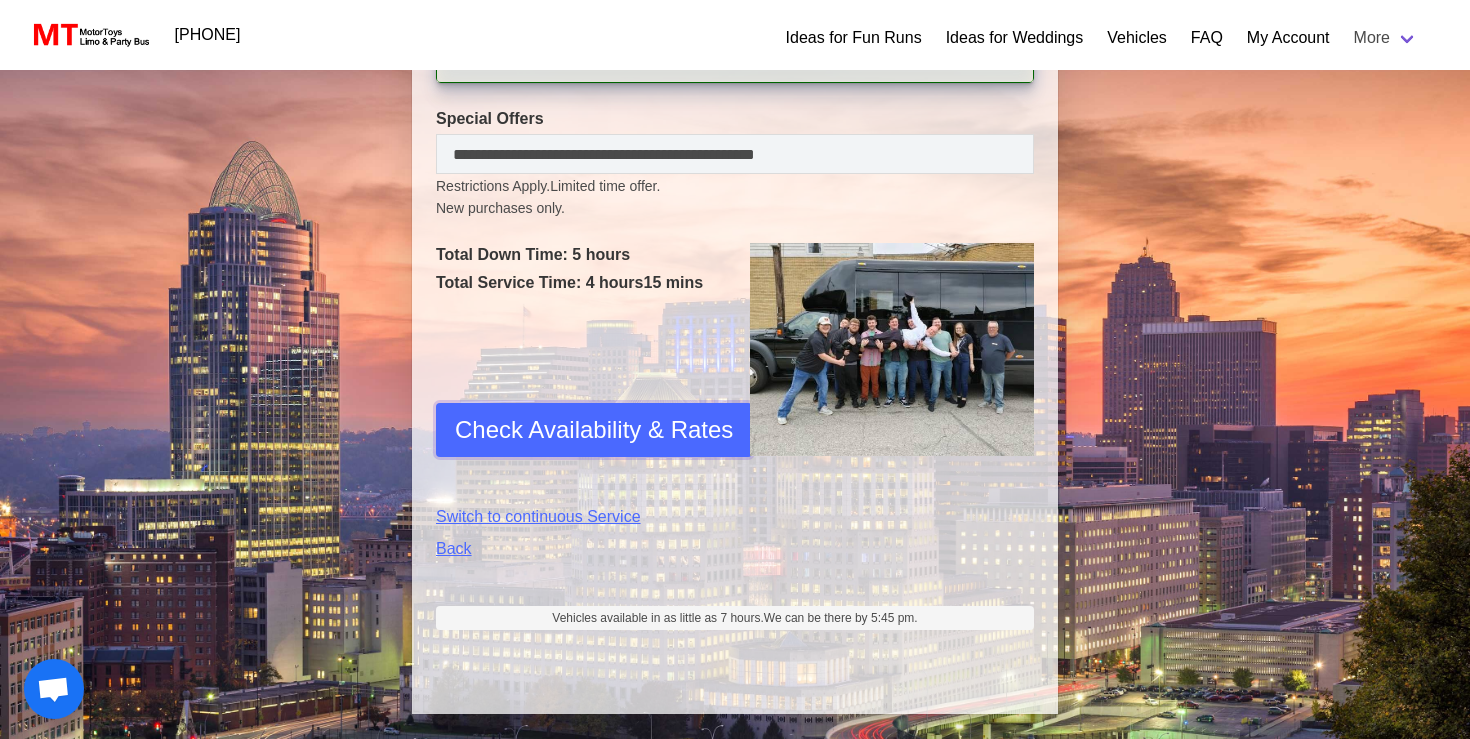 click on "Check Availability & Rates" at bounding box center [594, 430] 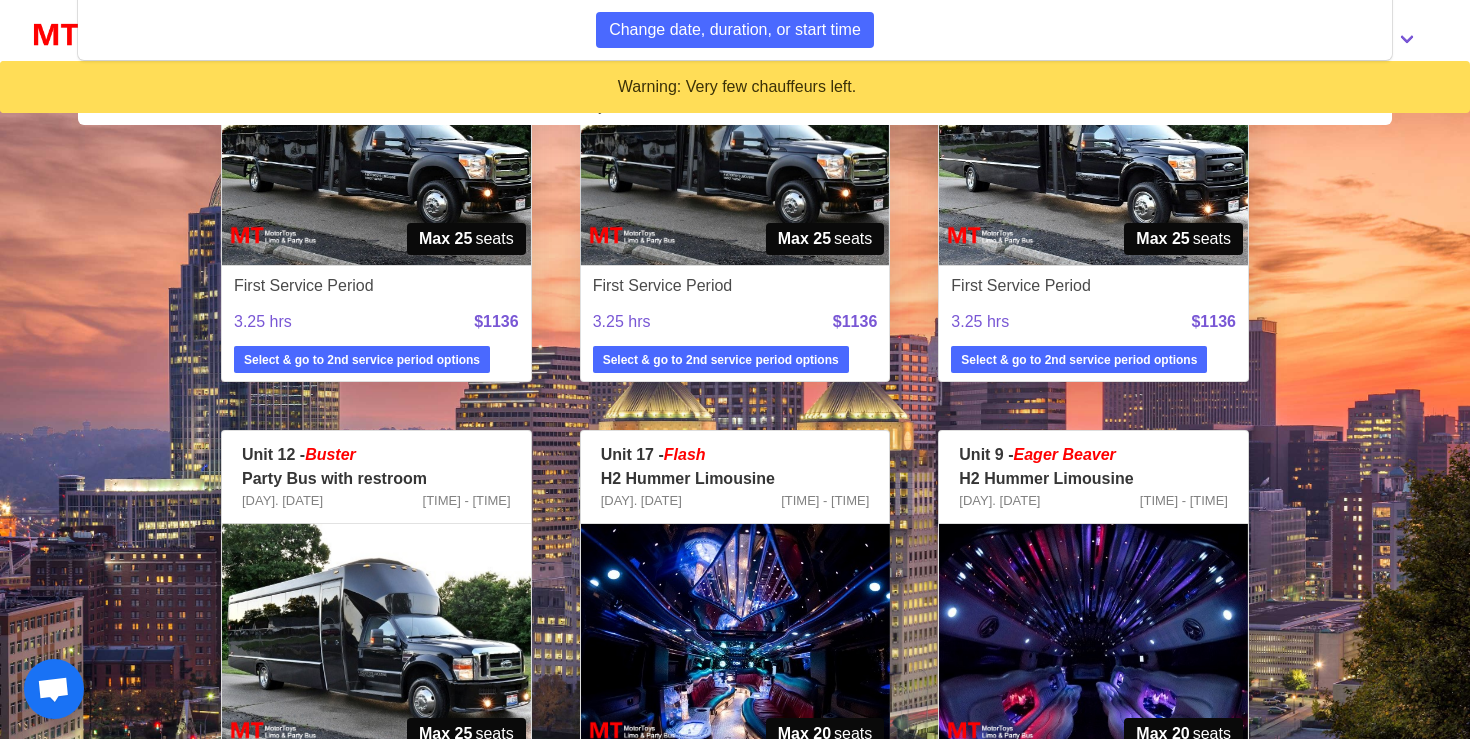 scroll, scrollTop: 540, scrollLeft: 0, axis: vertical 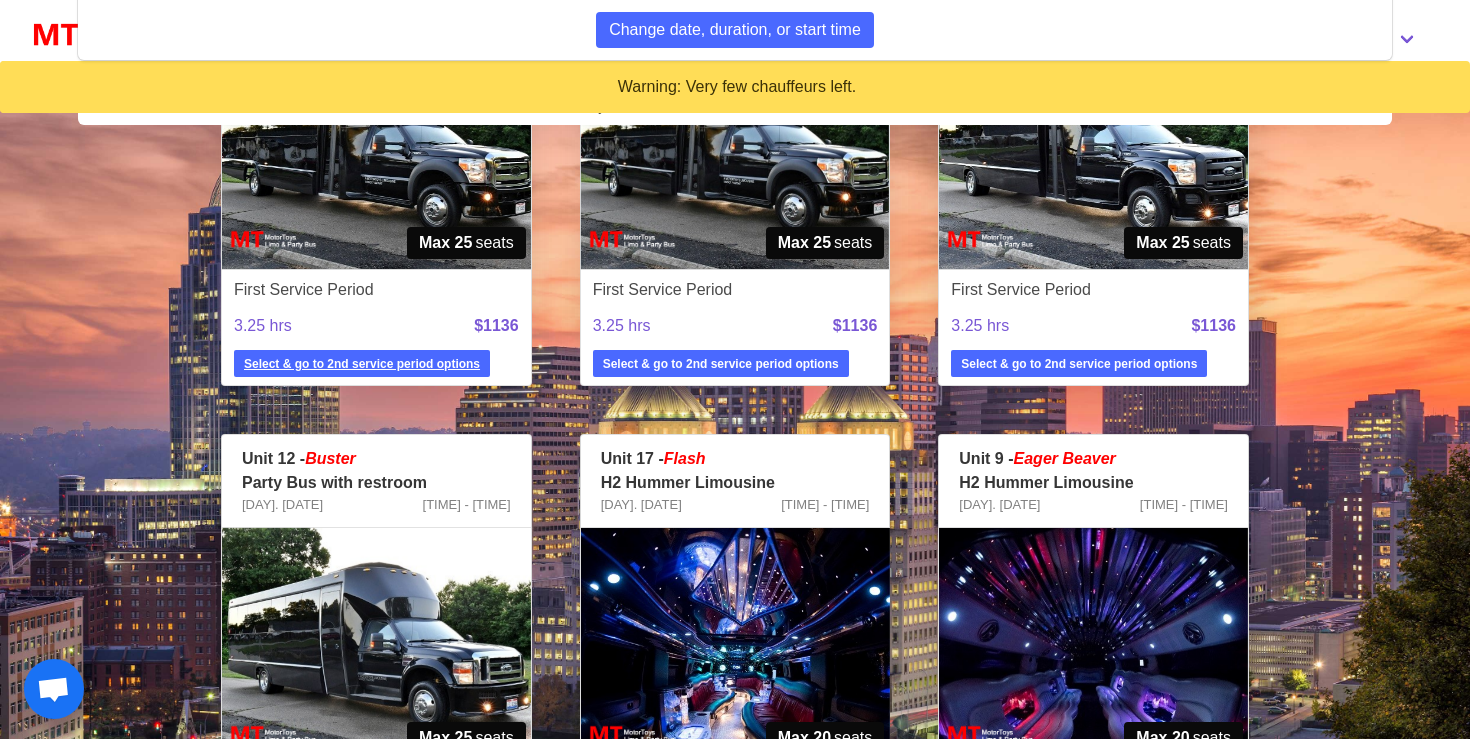 click on "Select & go to 2nd service period options" at bounding box center [362, 364] 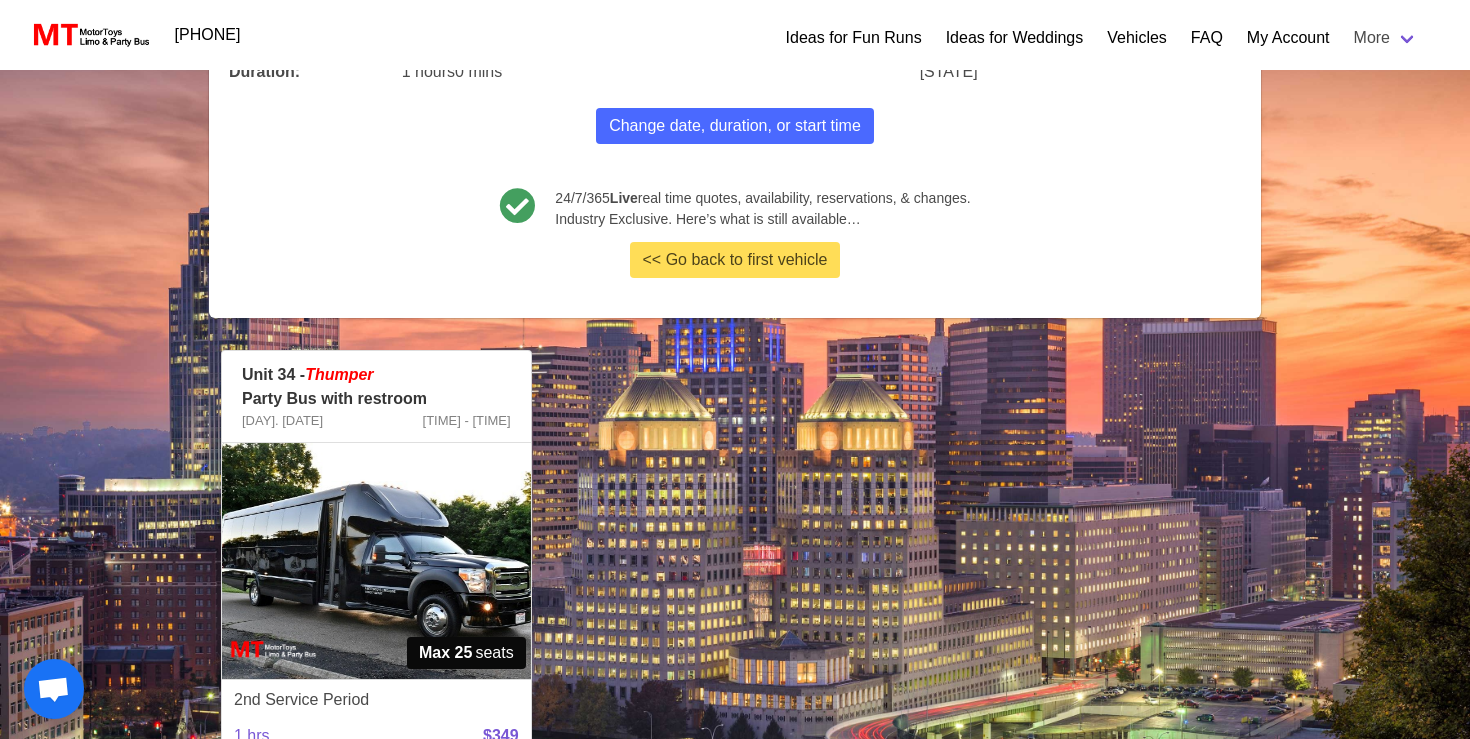 scroll, scrollTop: 447, scrollLeft: 0, axis: vertical 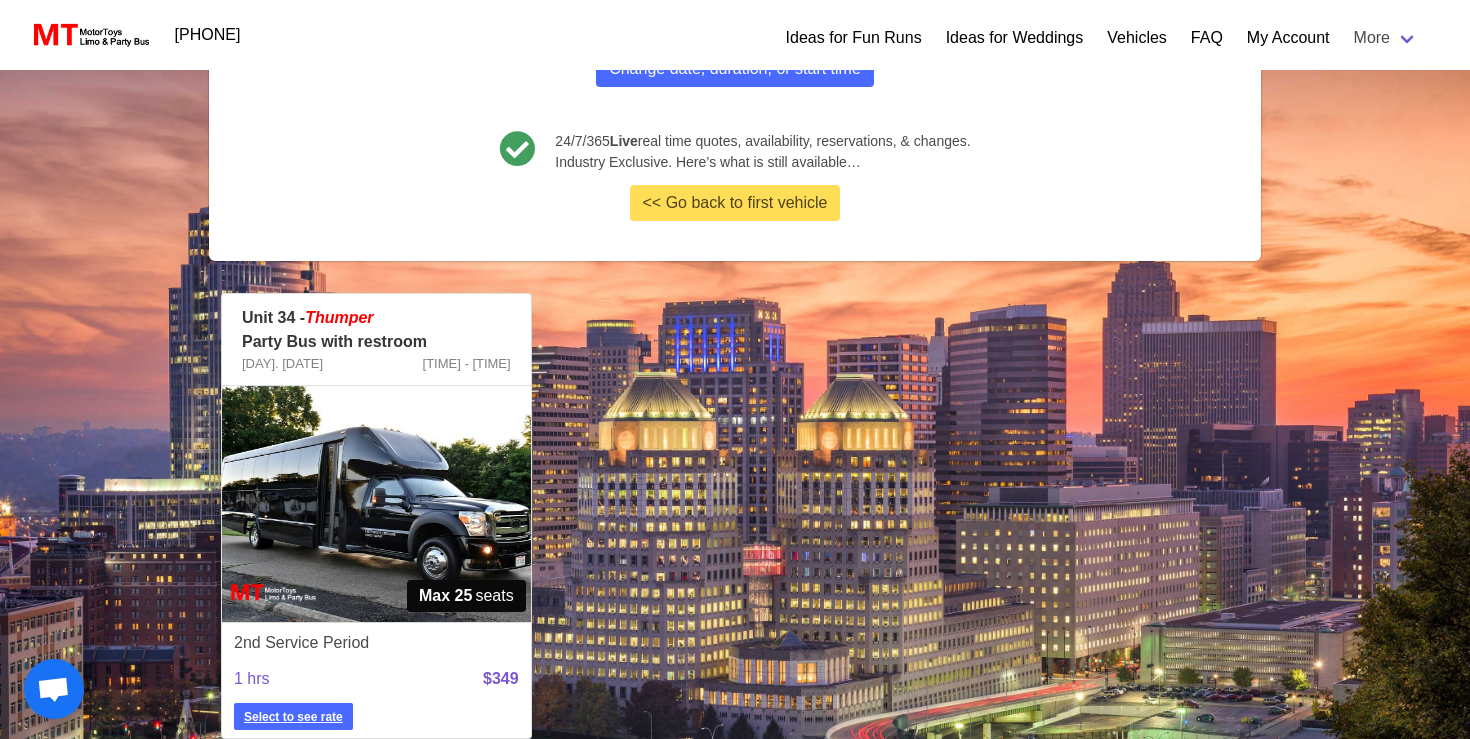 click on "Select to see rate" at bounding box center [293, 717] 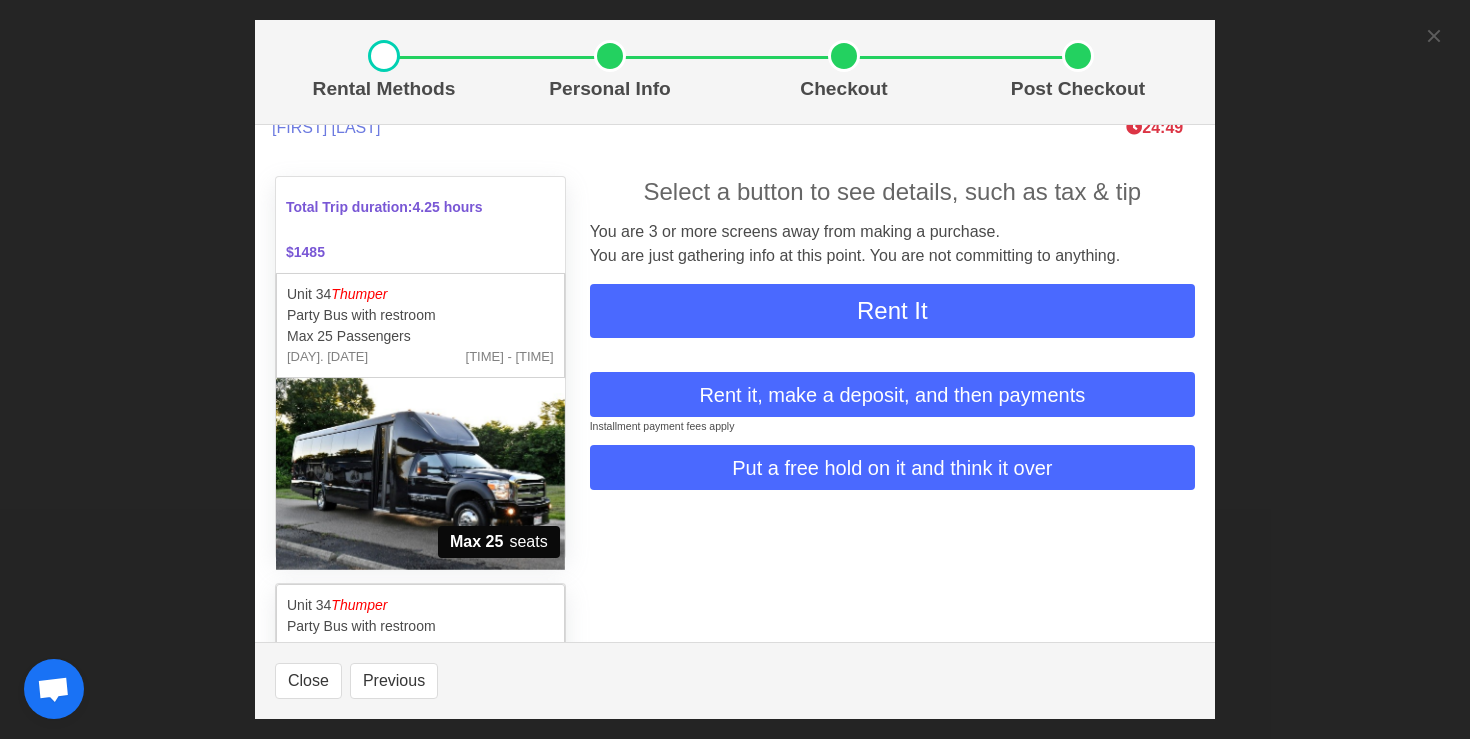 scroll, scrollTop: 0, scrollLeft: 0, axis: both 